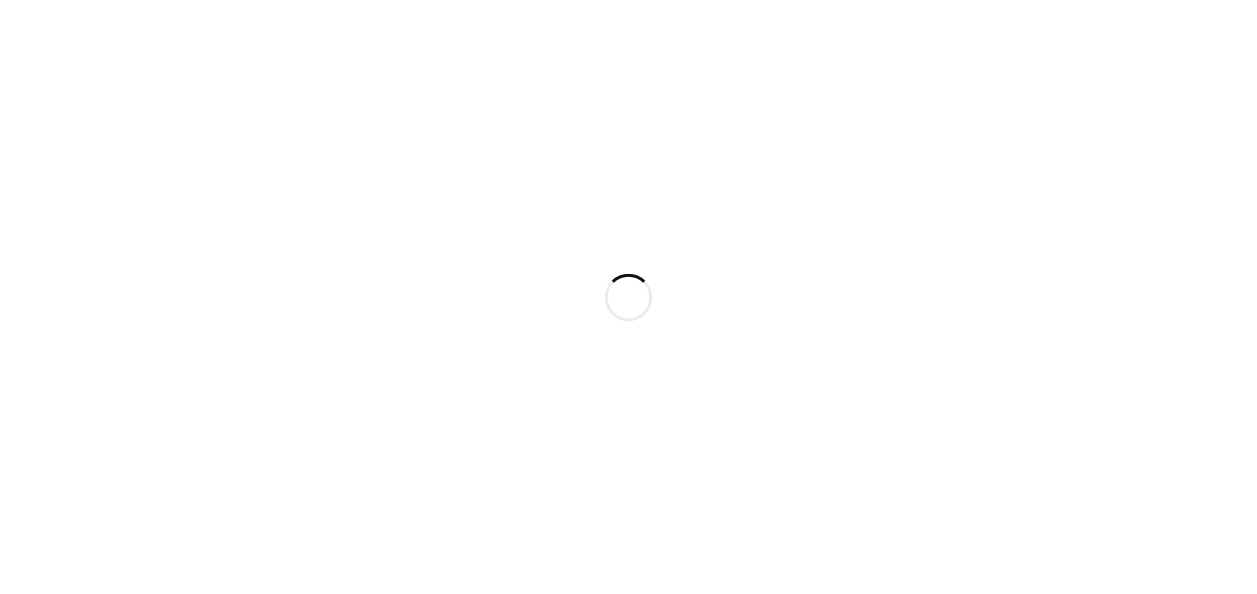 scroll, scrollTop: 0, scrollLeft: 0, axis: both 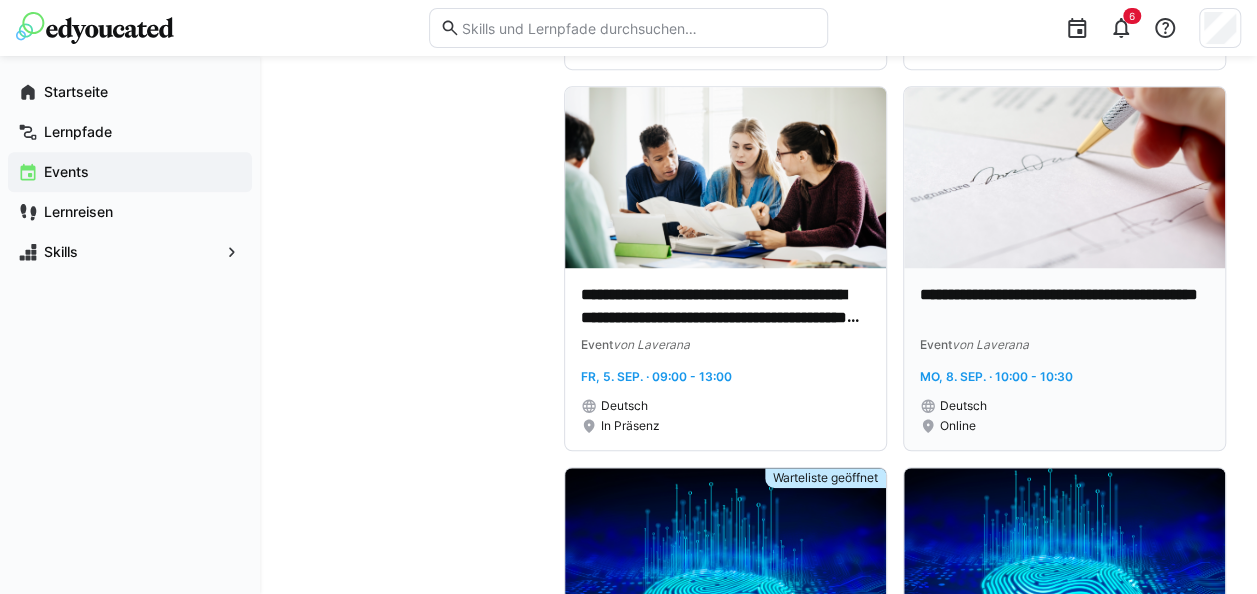 click on "**********" 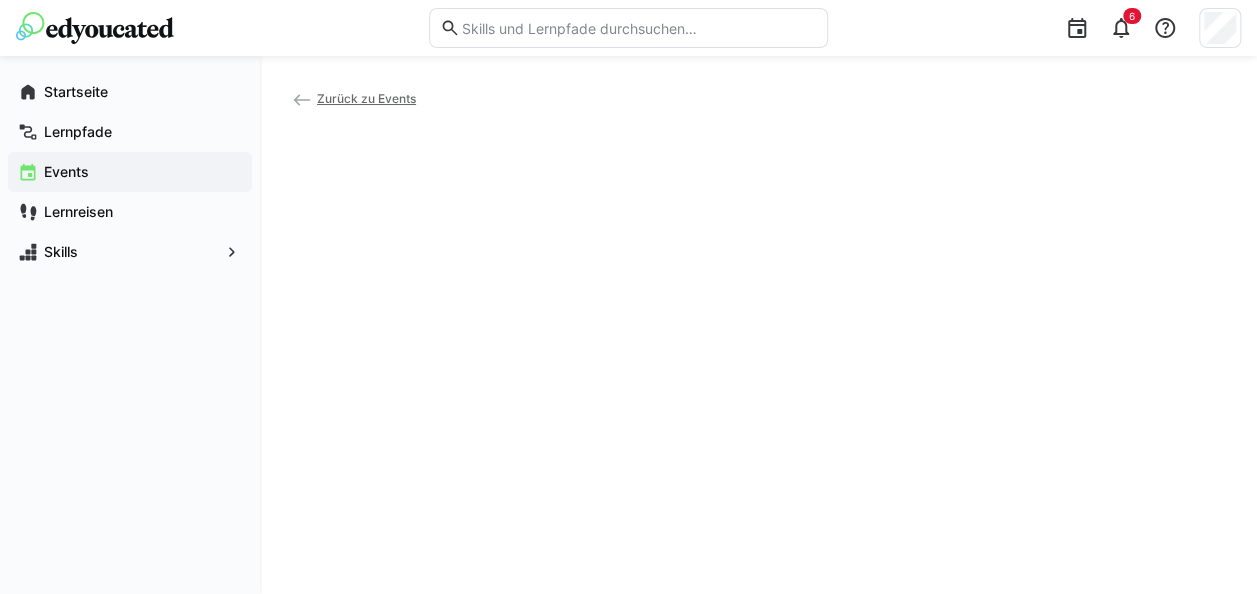 scroll, scrollTop: 0, scrollLeft: 0, axis: both 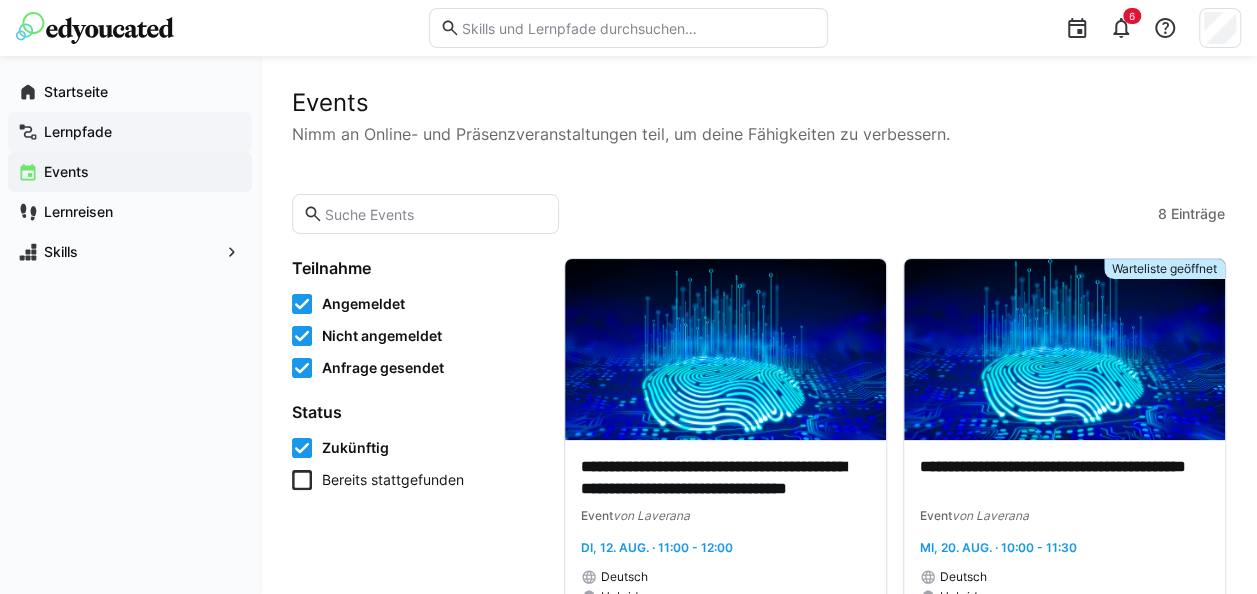 click on "Lernpfade" 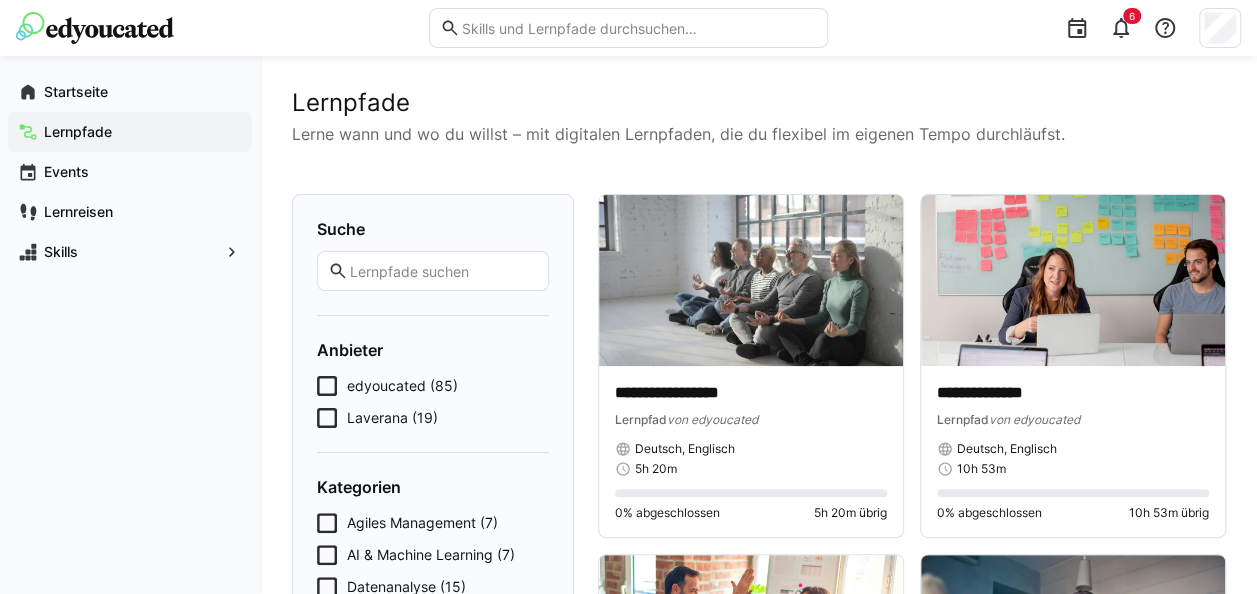 click 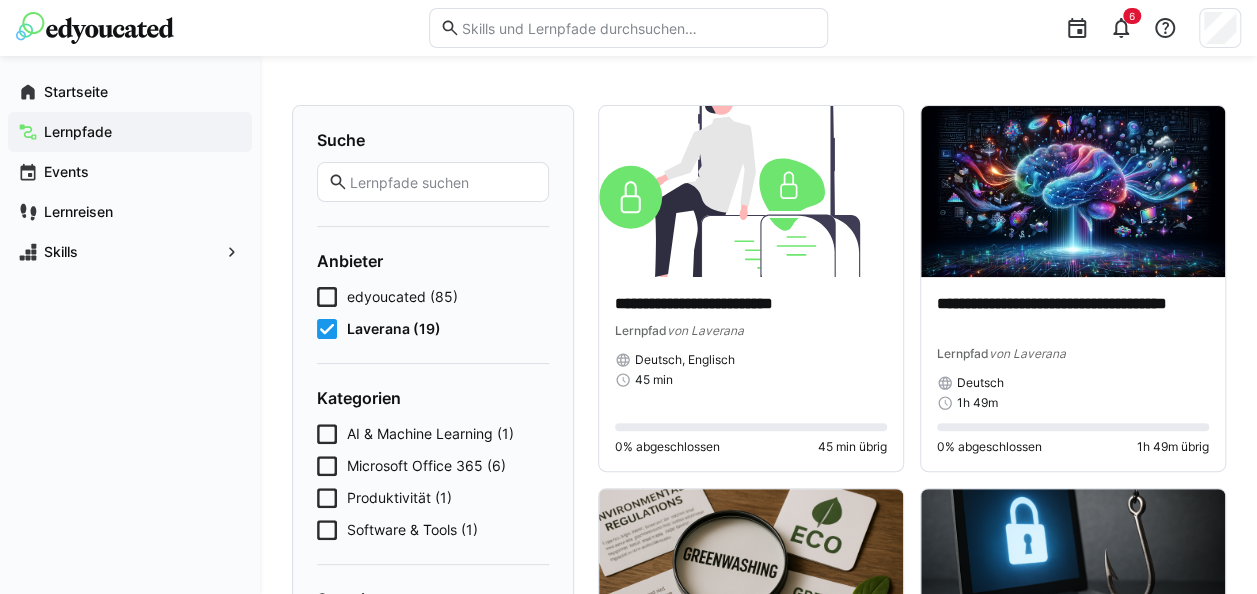 scroll, scrollTop: 94, scrollLeft: 0, axis: vertical 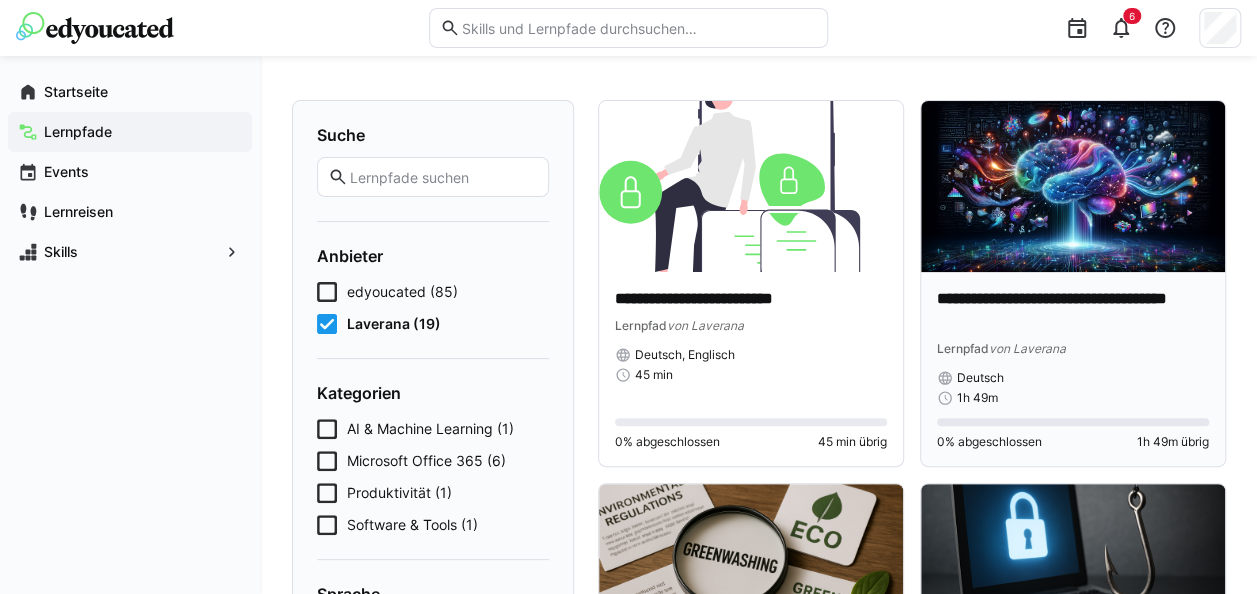 click on "**********" 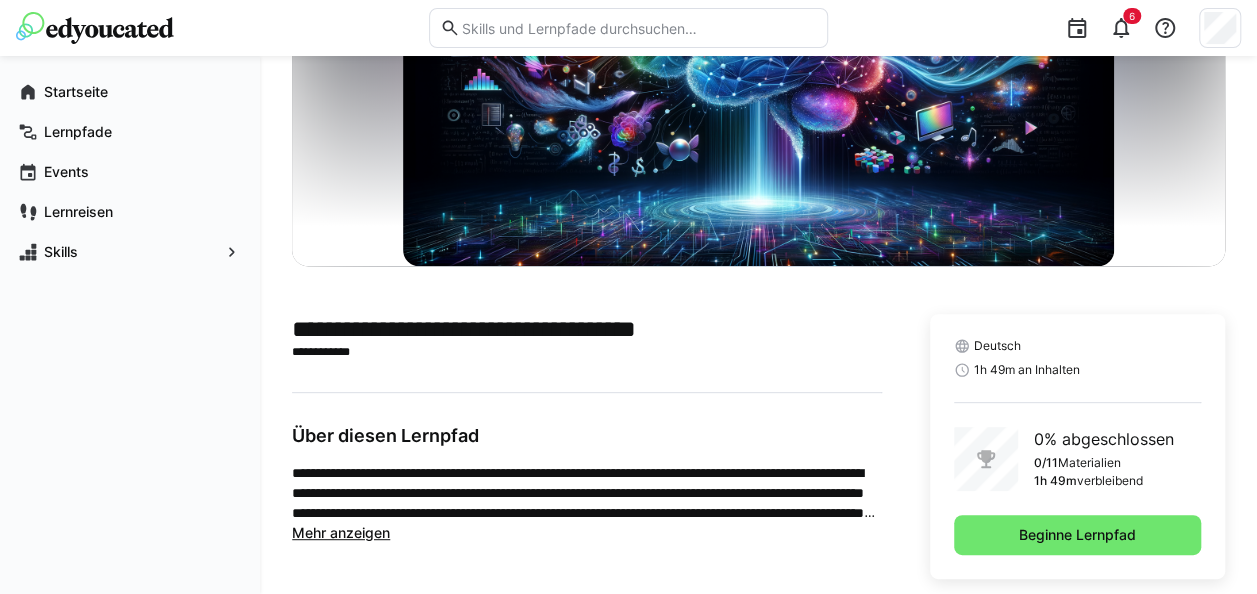scroll, scrollTop: 238, scrollLeft: 0, axis: vertical 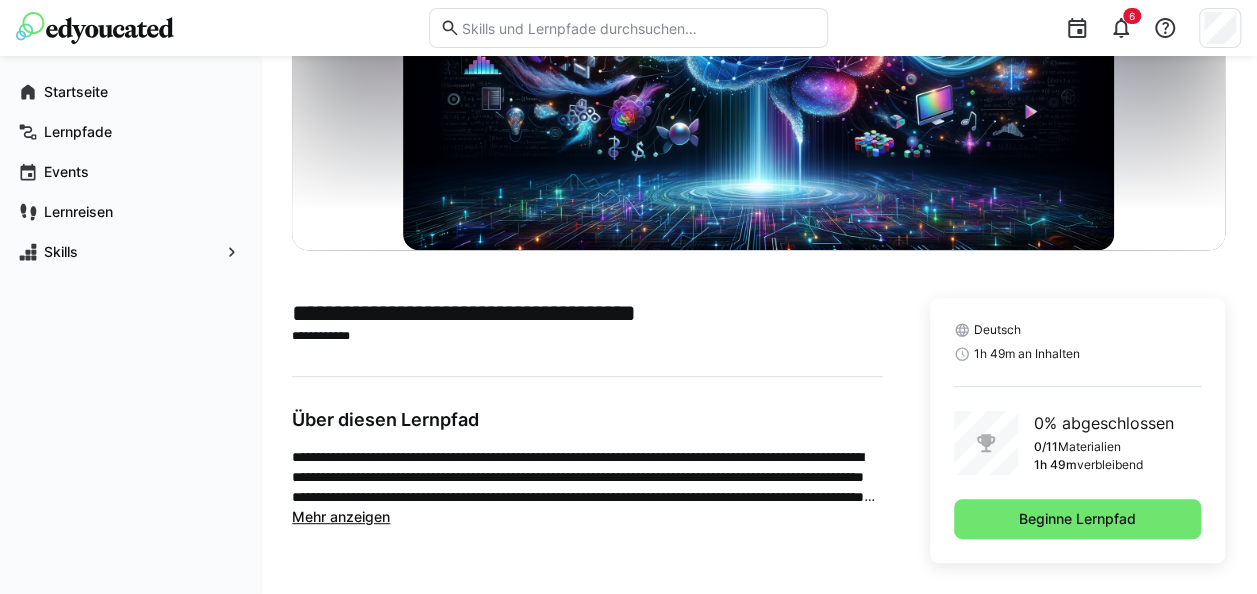 click on "Mehr anzeigen" 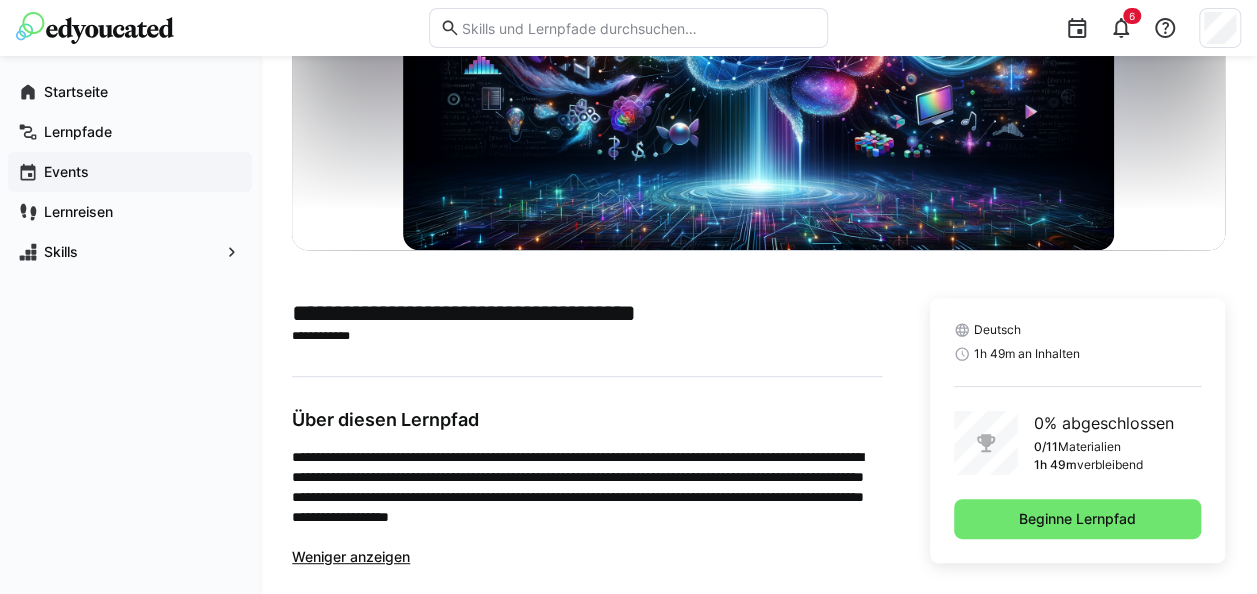 click on "Events" 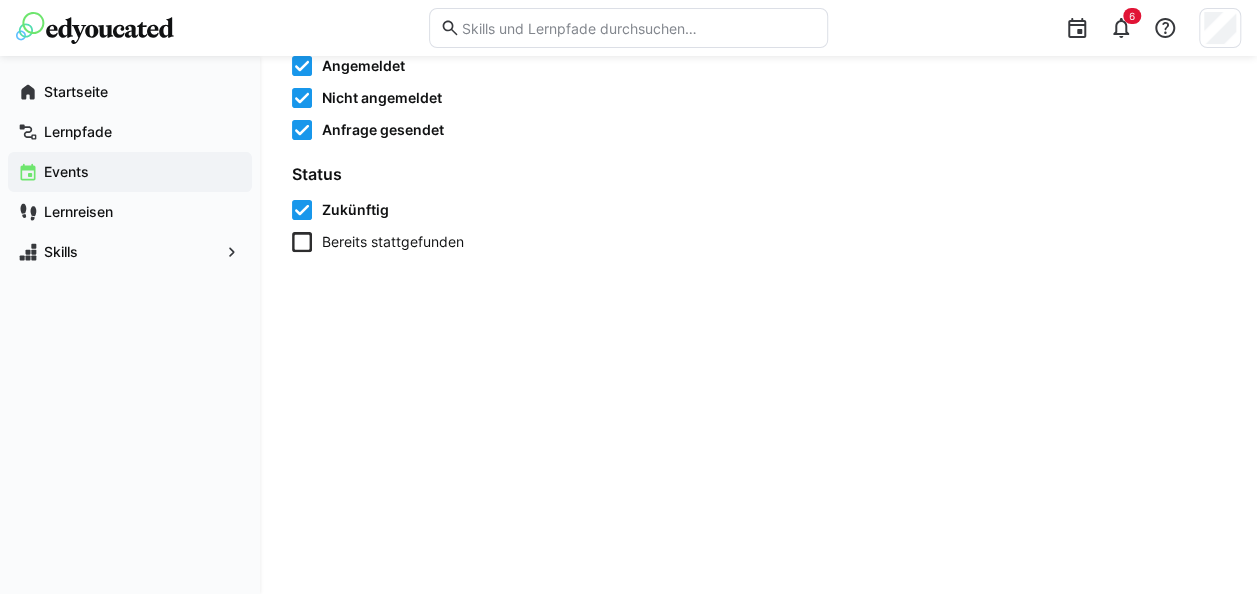 scroll, scrollTop: 0, scrollLeft: 0, axis: both 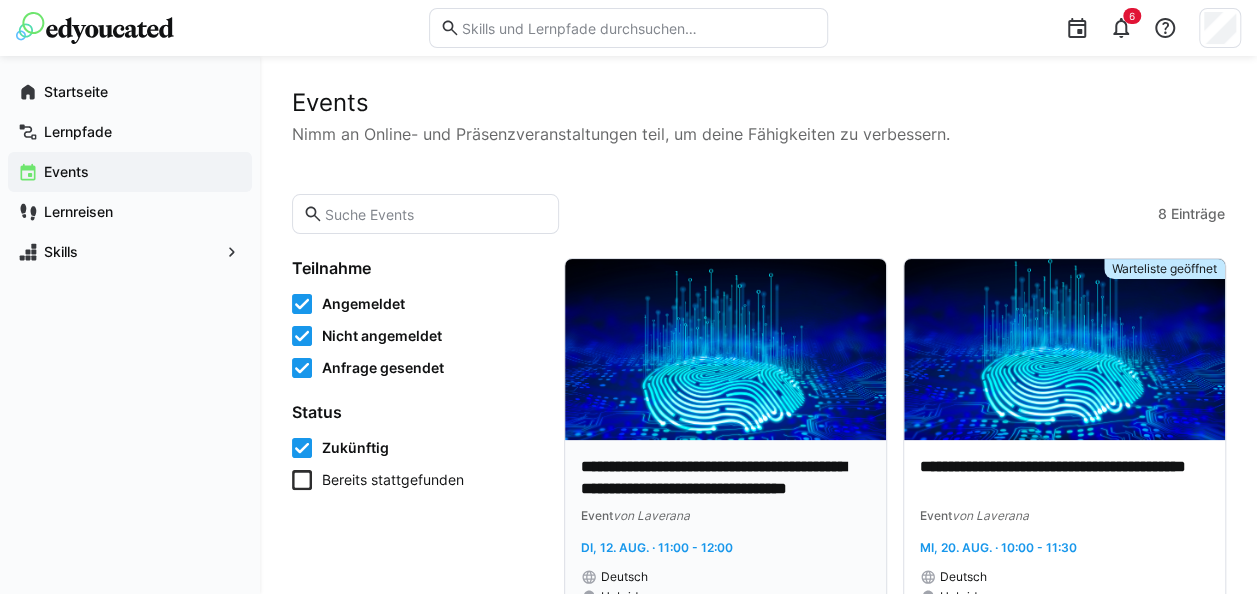 click on "**********" 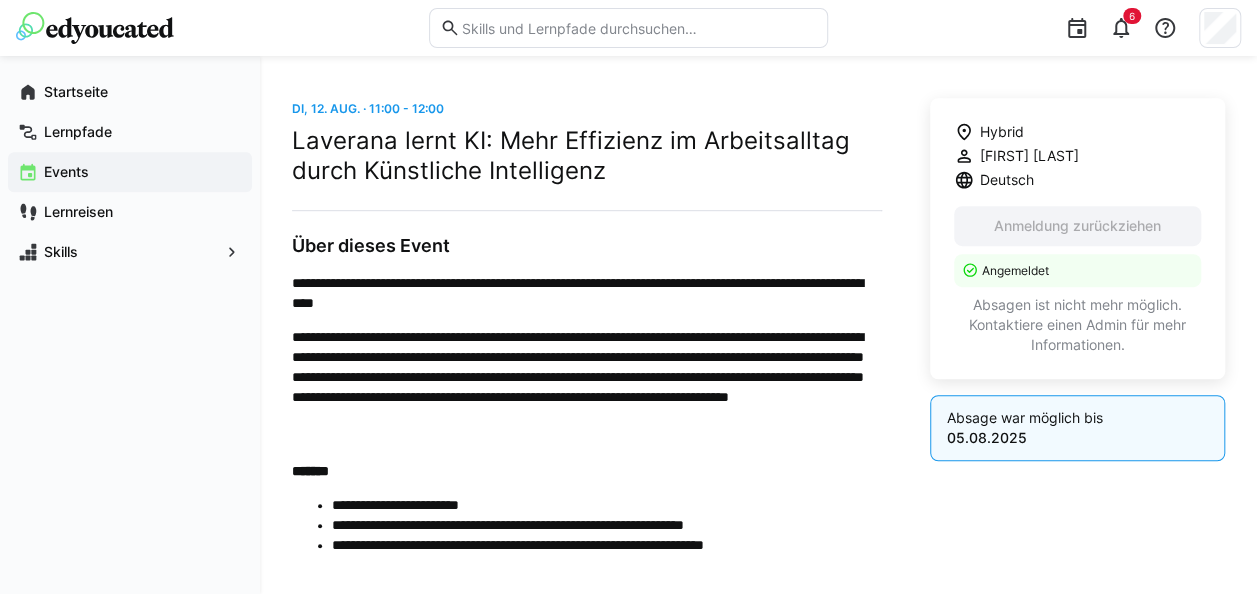 scroll, scrollTop: 484, scrollLeft: 0, axis: vertical 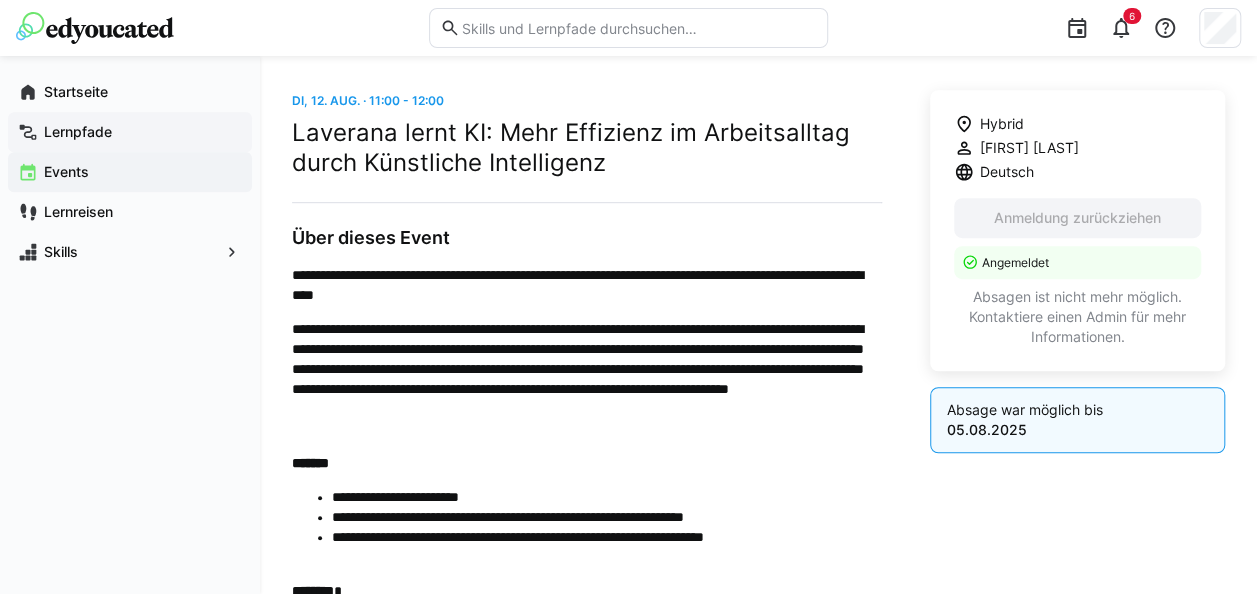 click on "Lernpfade" 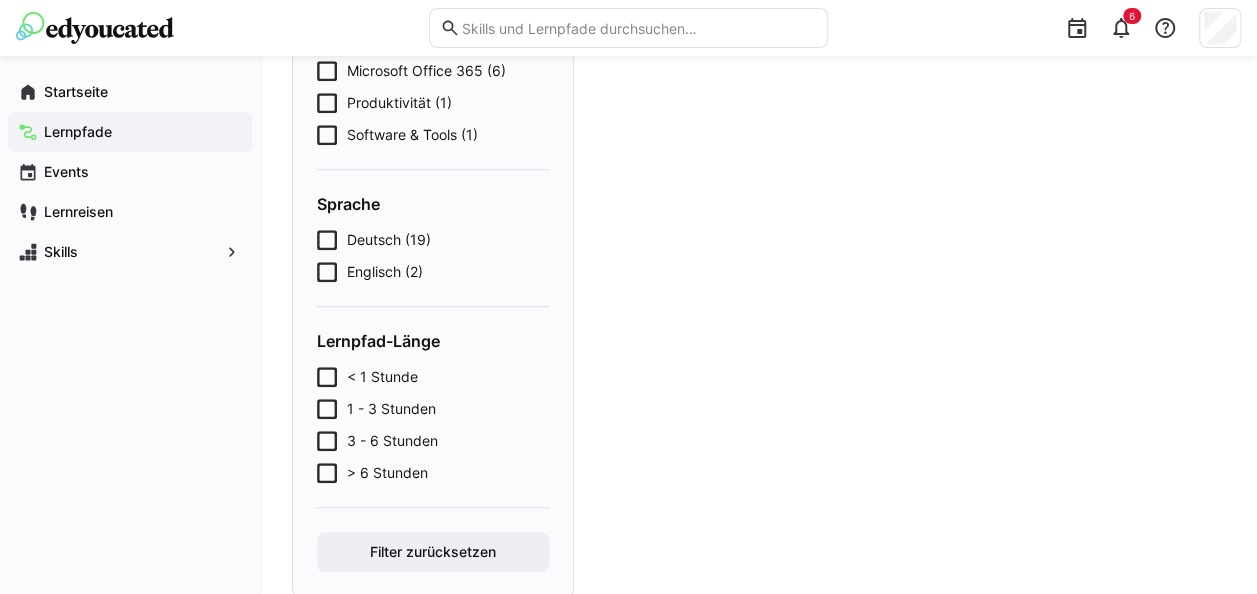 scroll, scrollTop: 0, scrollLeft: 0, axis: both 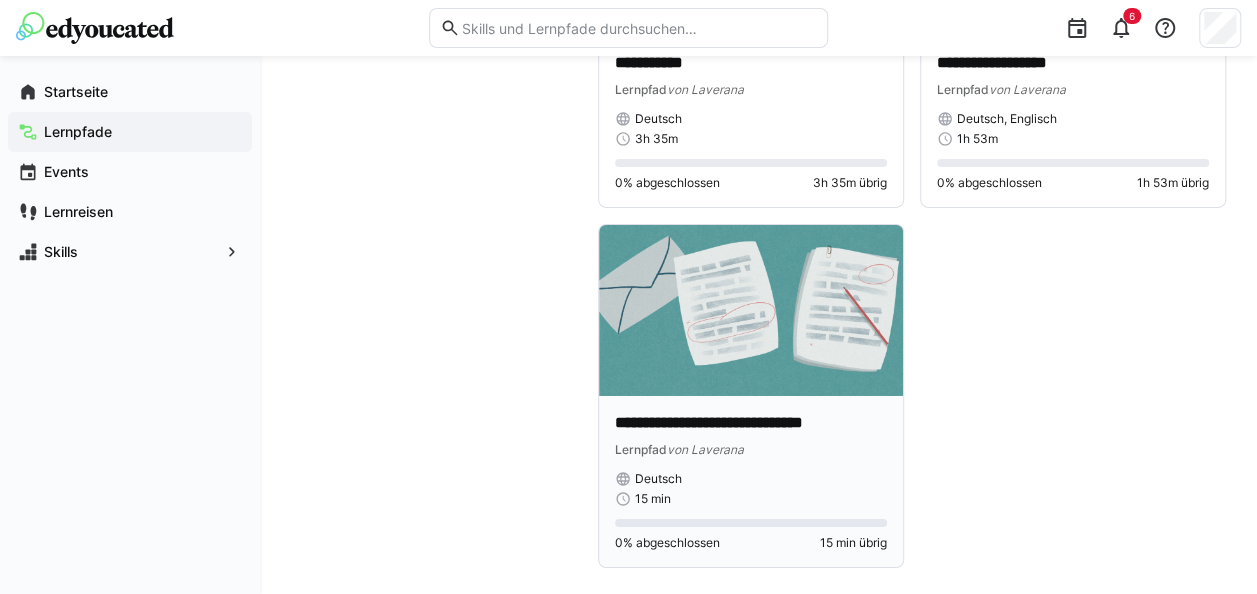 click on "**********" 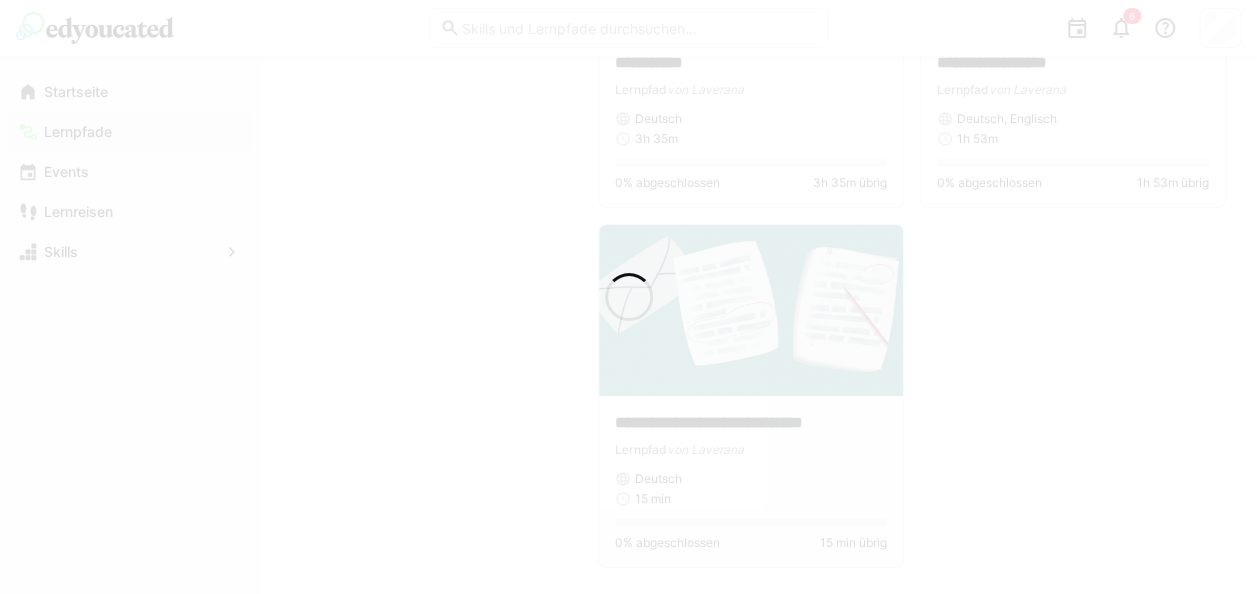 scroll, scrollTop: 0, scrollLeft: 0, axis: both 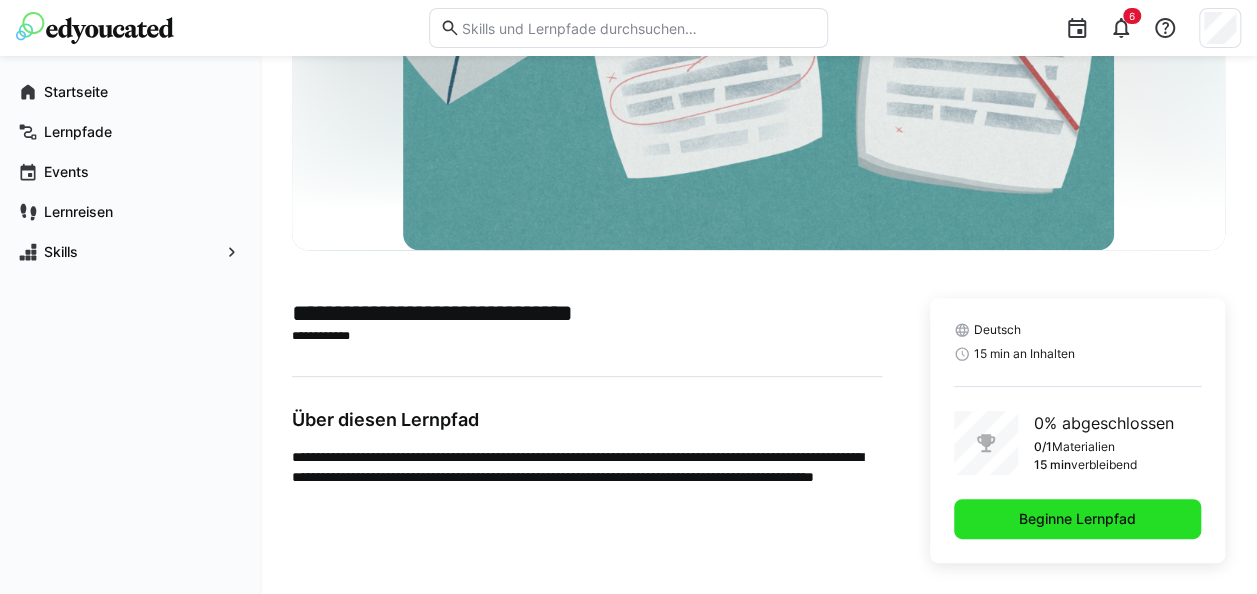 click on "Beginne Lernpfad" 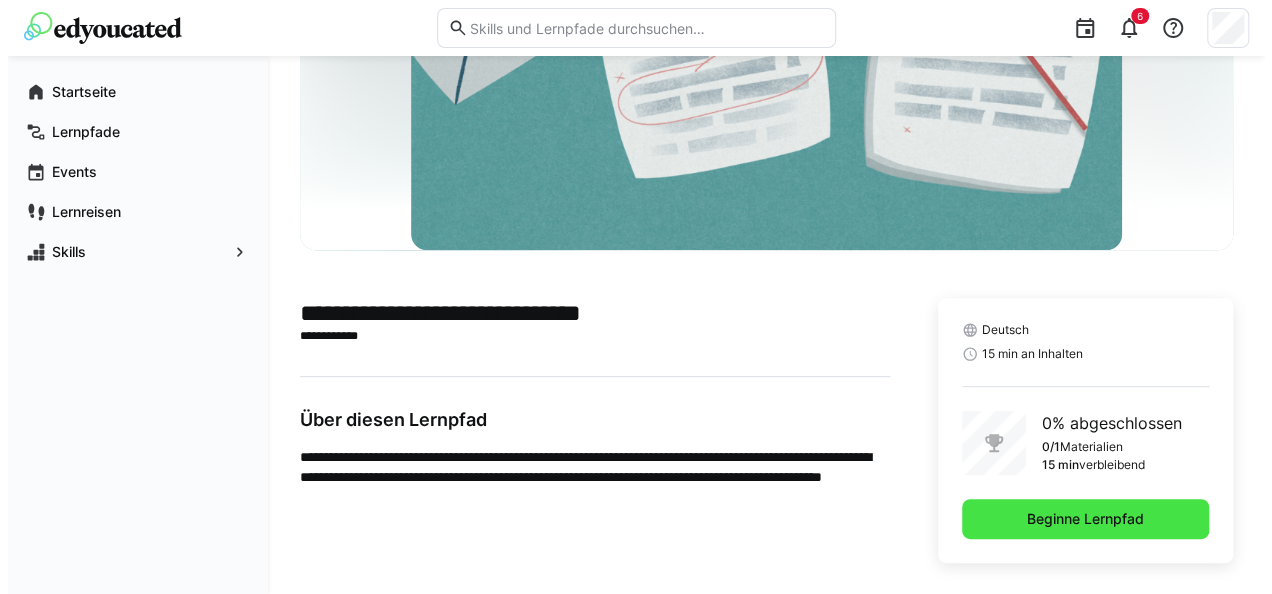 scroll, scrollTop: 0, scrollLeft: 0, axis: both 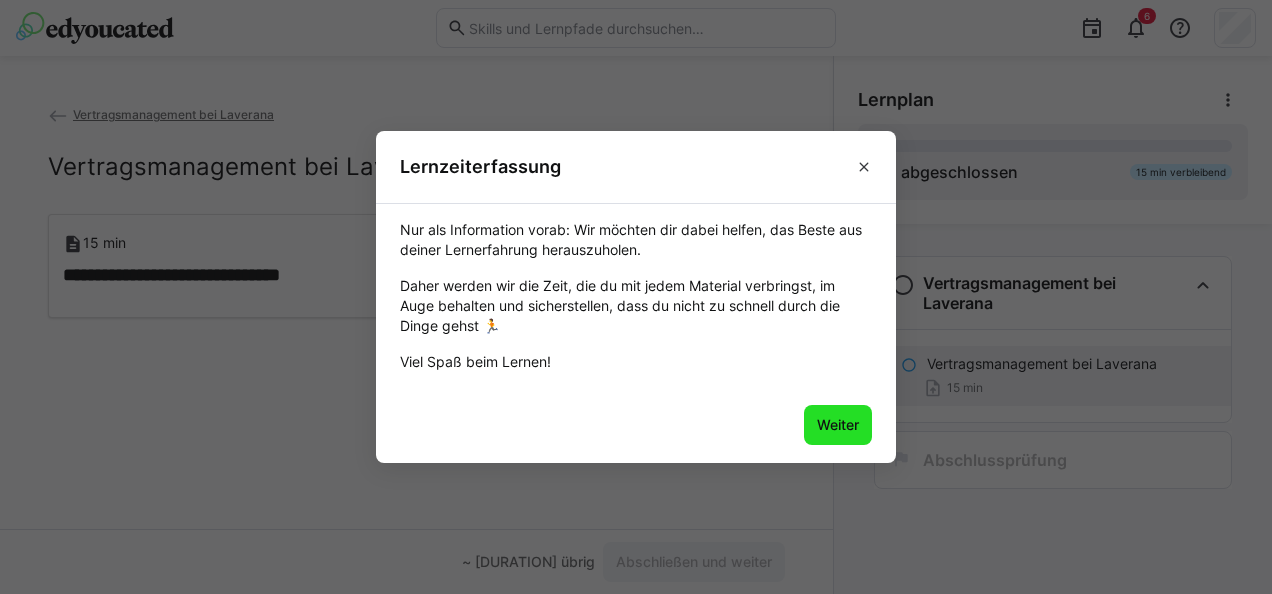 click on "Weiter" 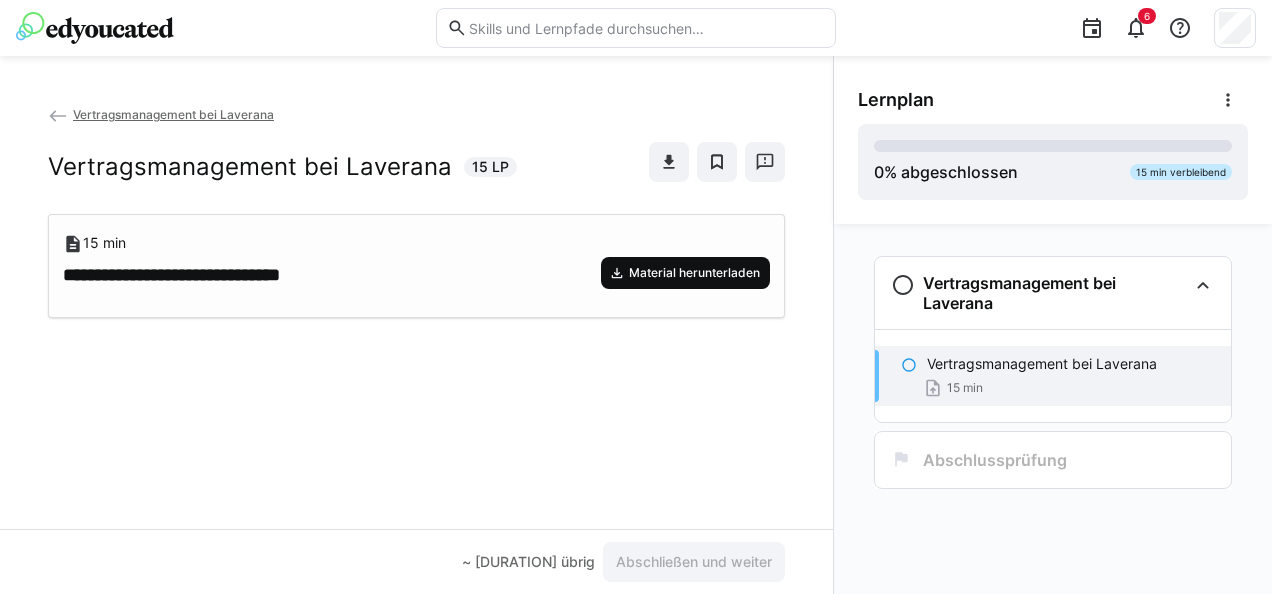 click on "Material herunterladen" 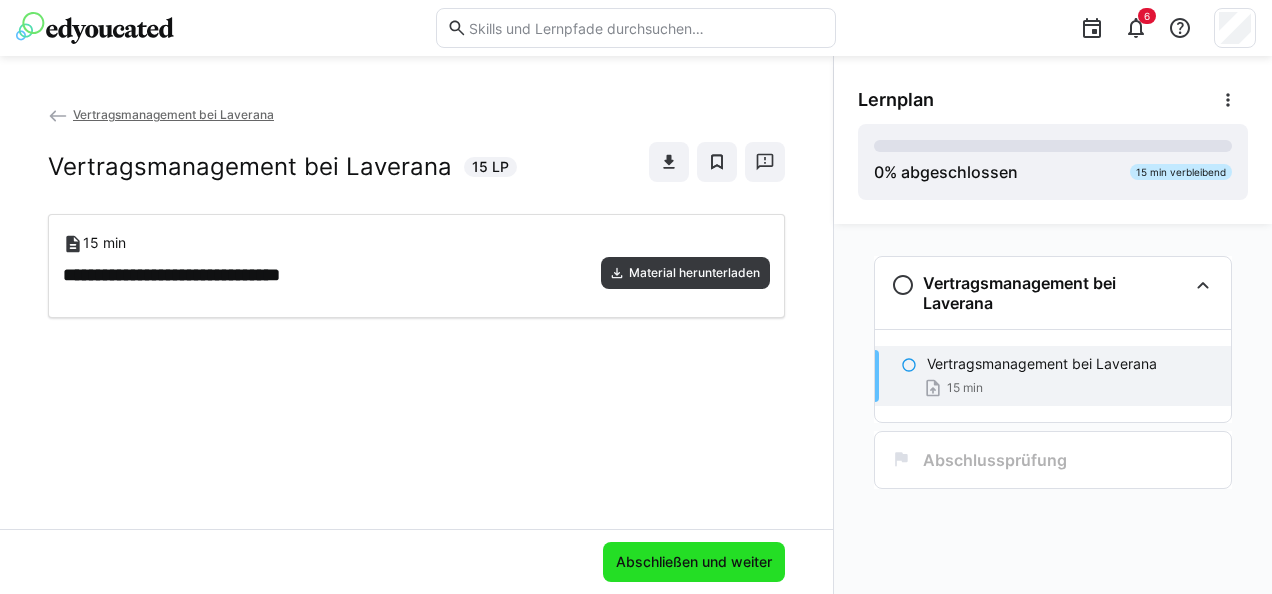 click on "Abschließen und weiter" 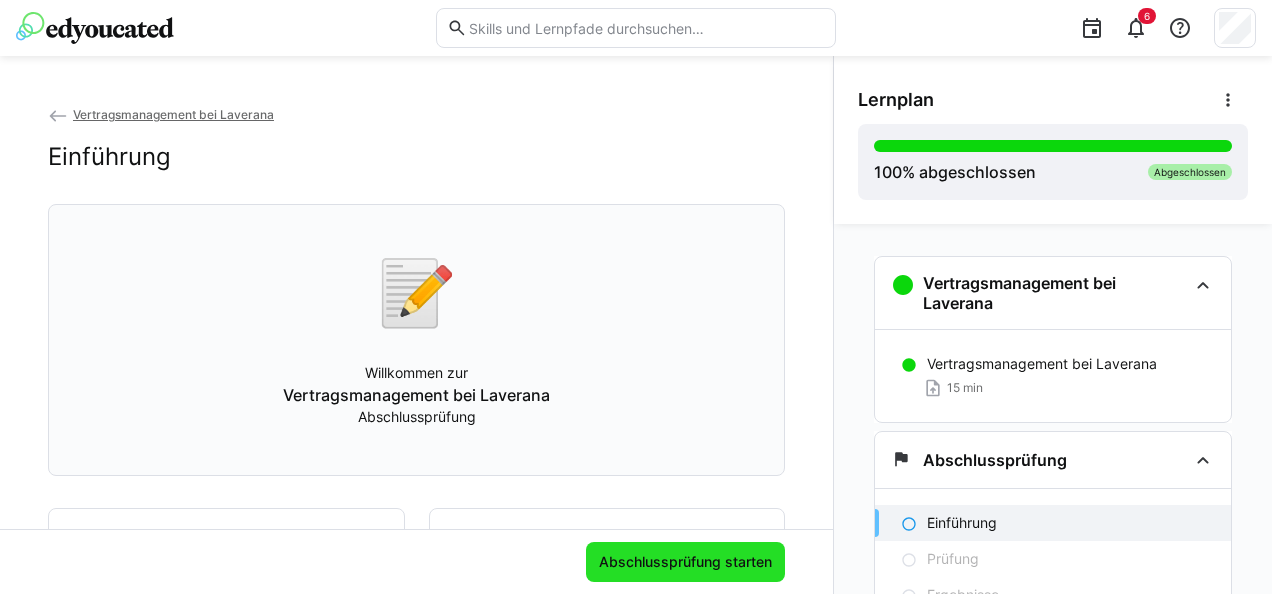 click on "Abschlussprüfung starten" 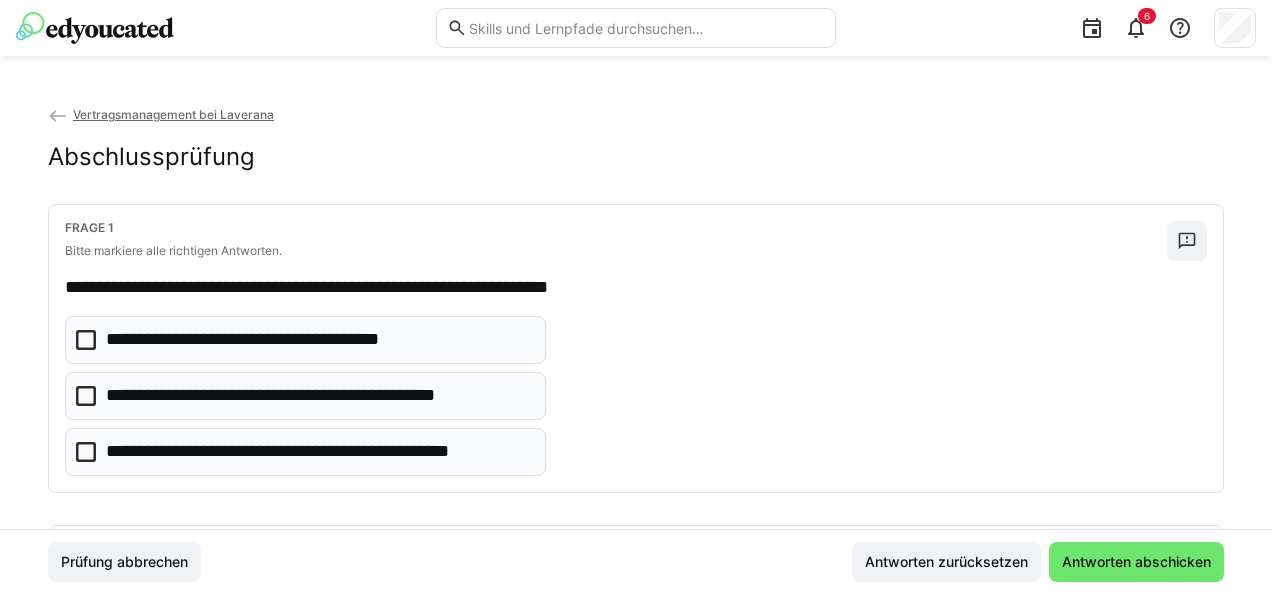 click 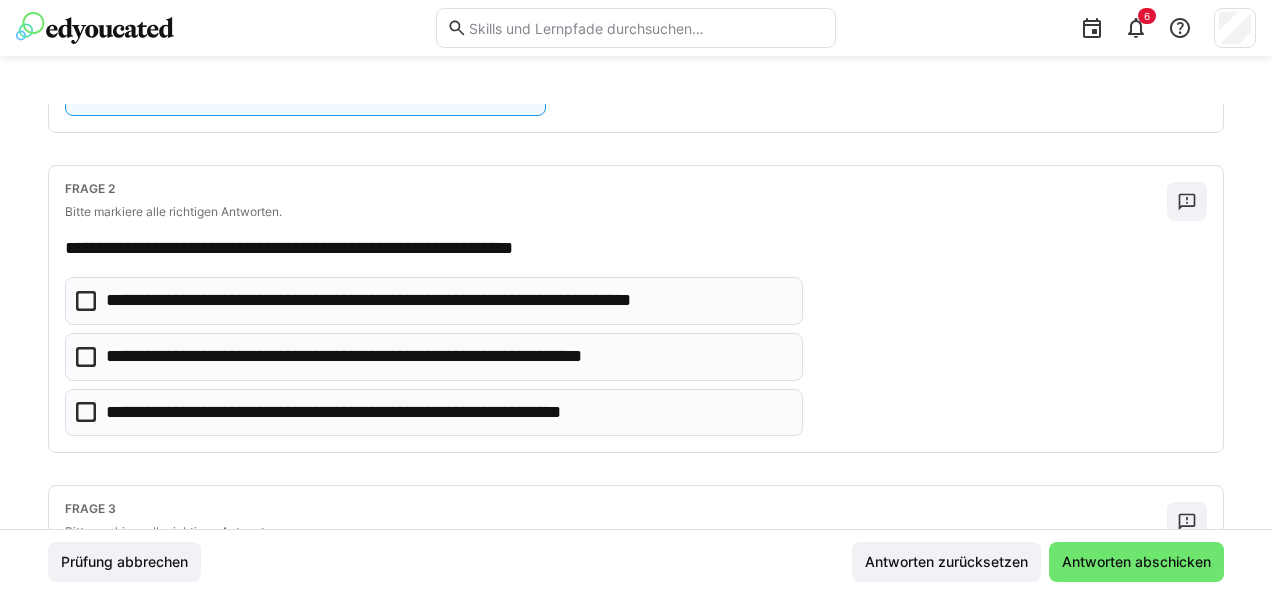 scroll, scrollTop: 368, scrollLeft: 0, axis: vertical 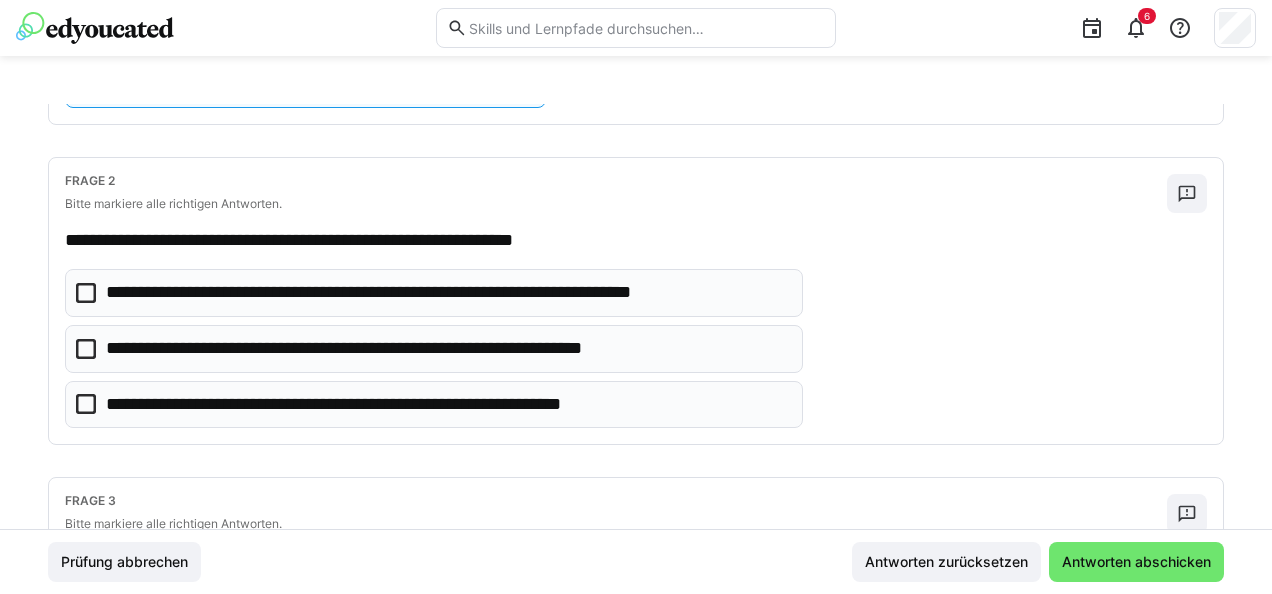 click on "**********" 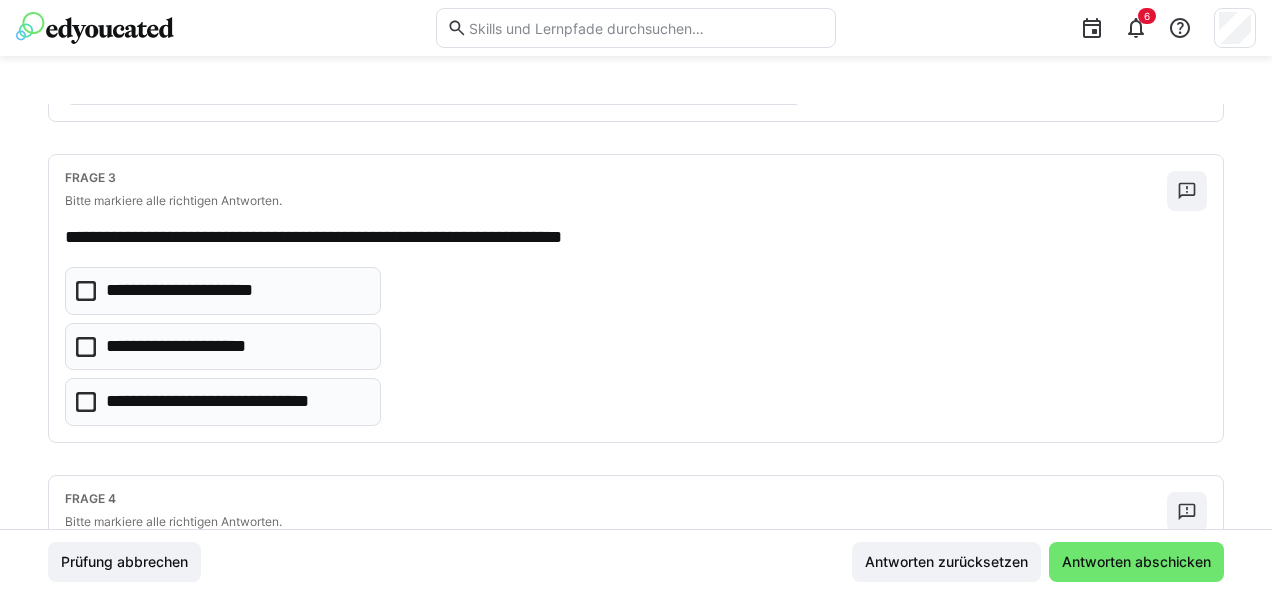 scroll, scrollTop: 693, scrollLeft: 0, axis: vertical 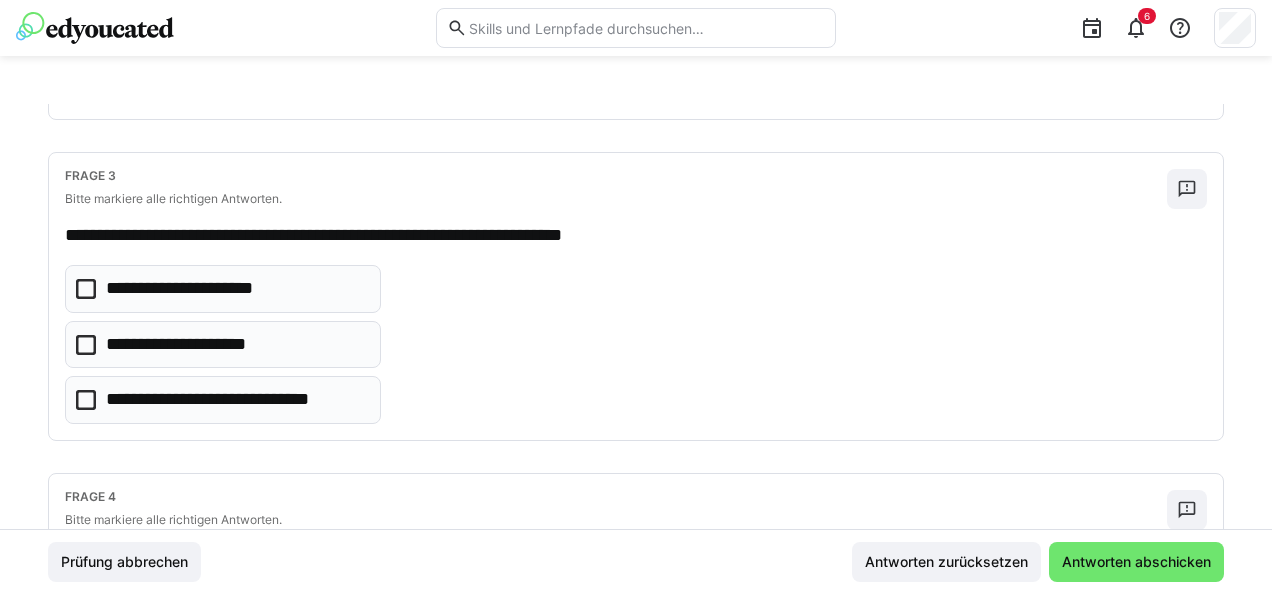 click on "**********" 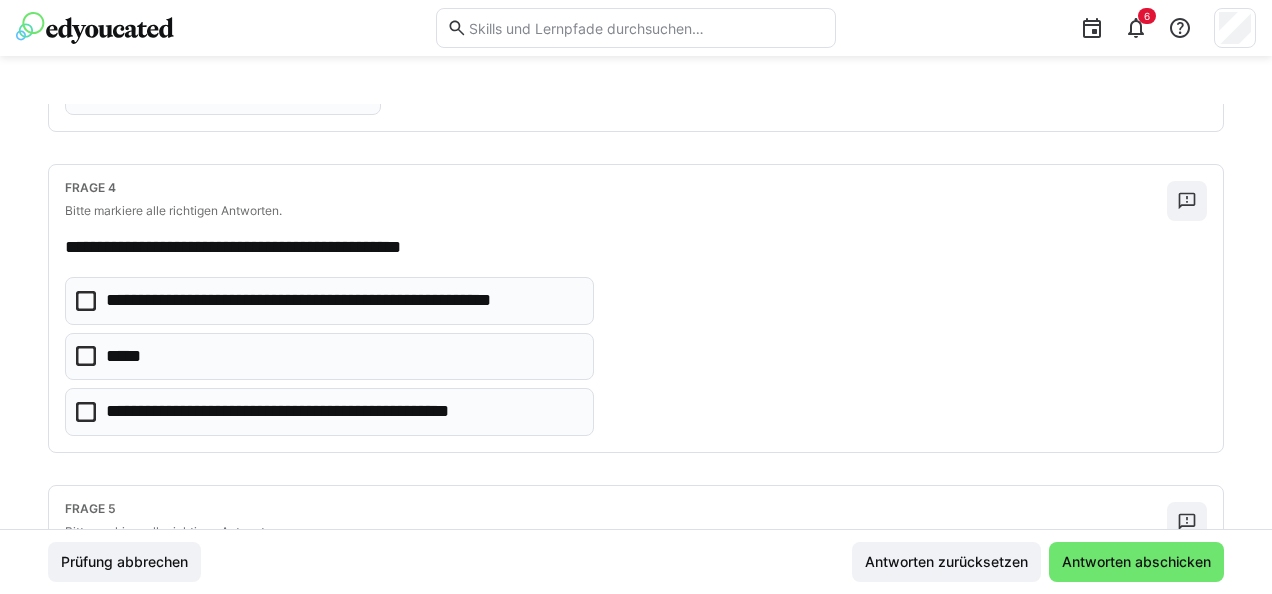 scroll, scrollTop: 1005, scrollLeft: 0, axis: vertical 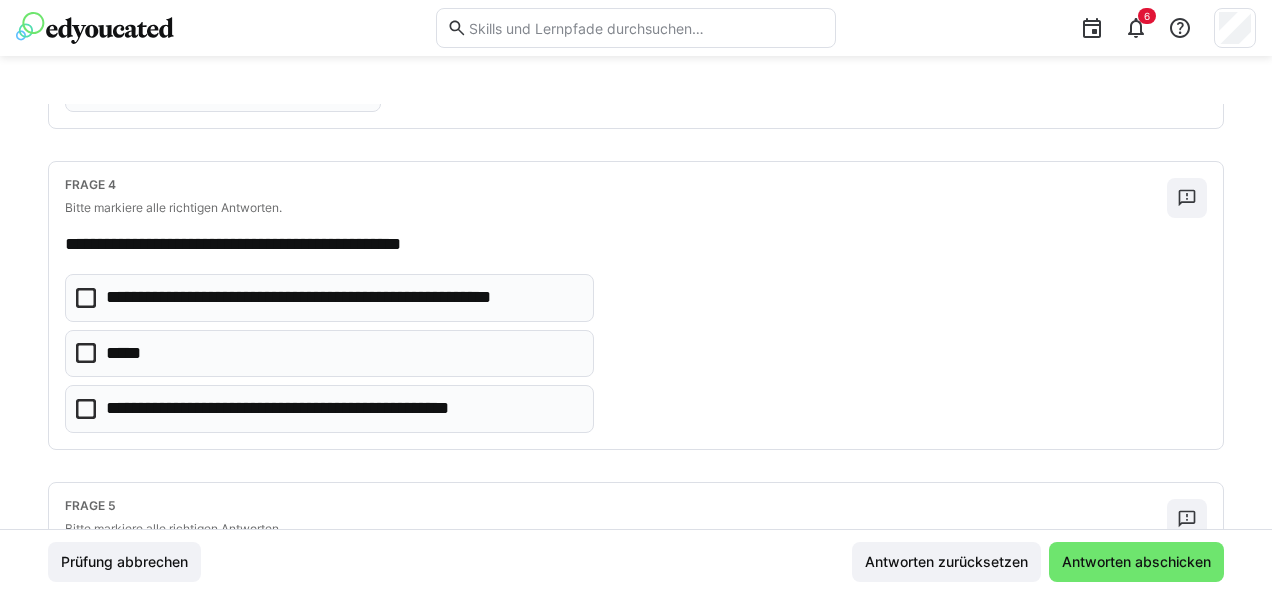 click on "**********" 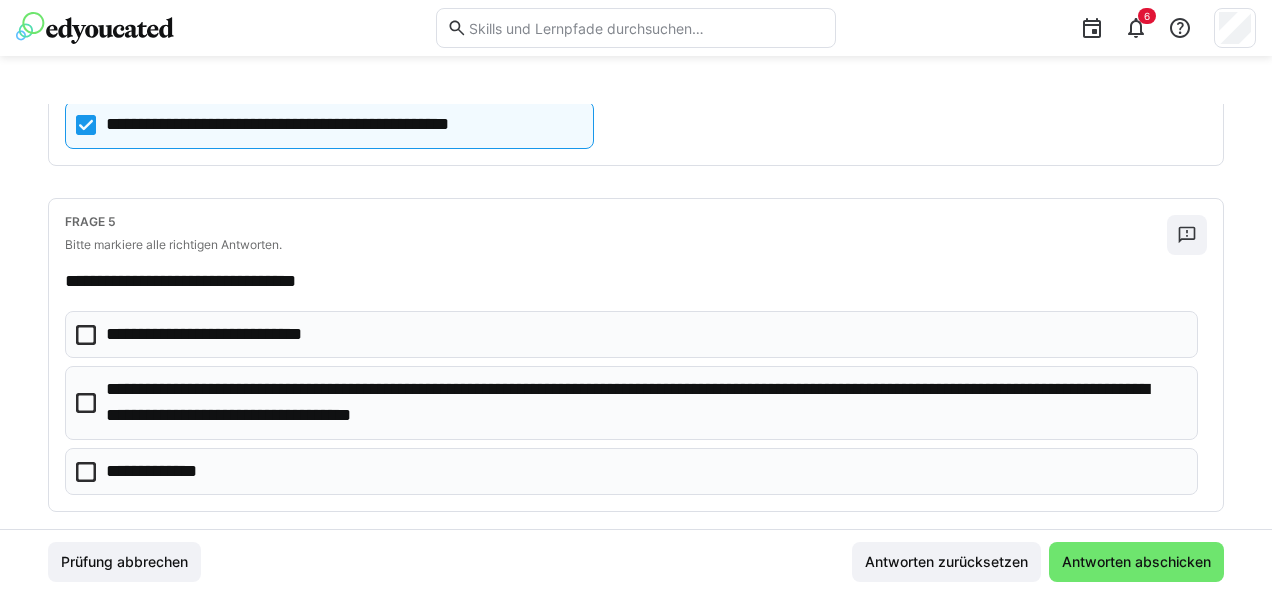 scroll, scrollTop: 1306, scrollLeft: 0, axis: vertical 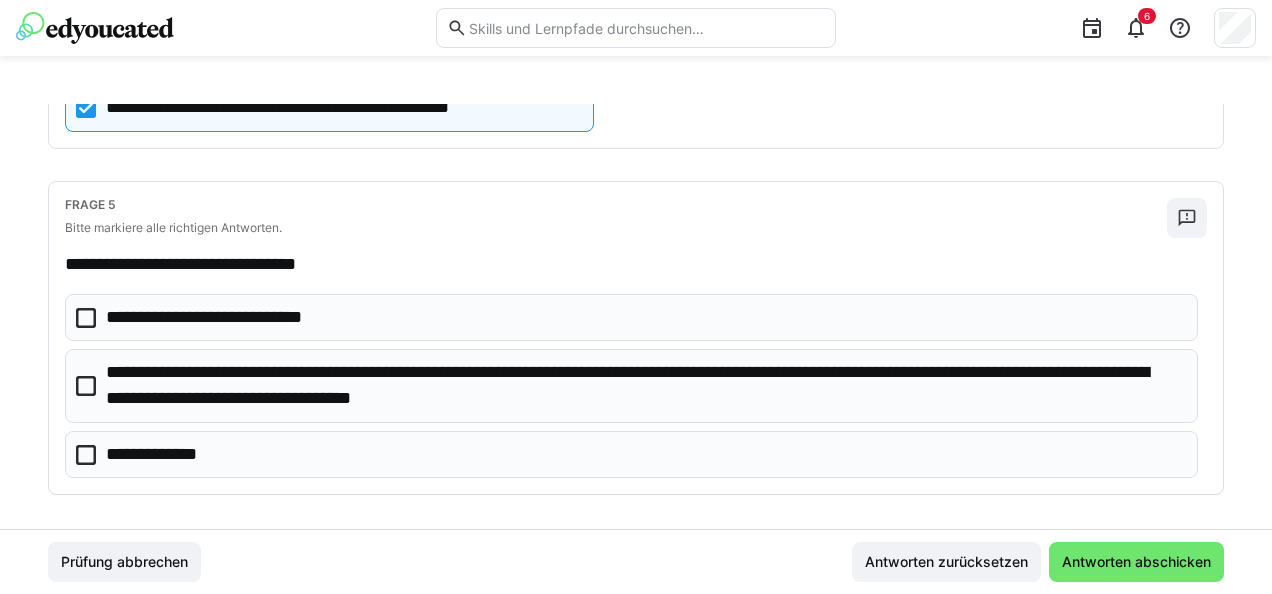 click on "**********" 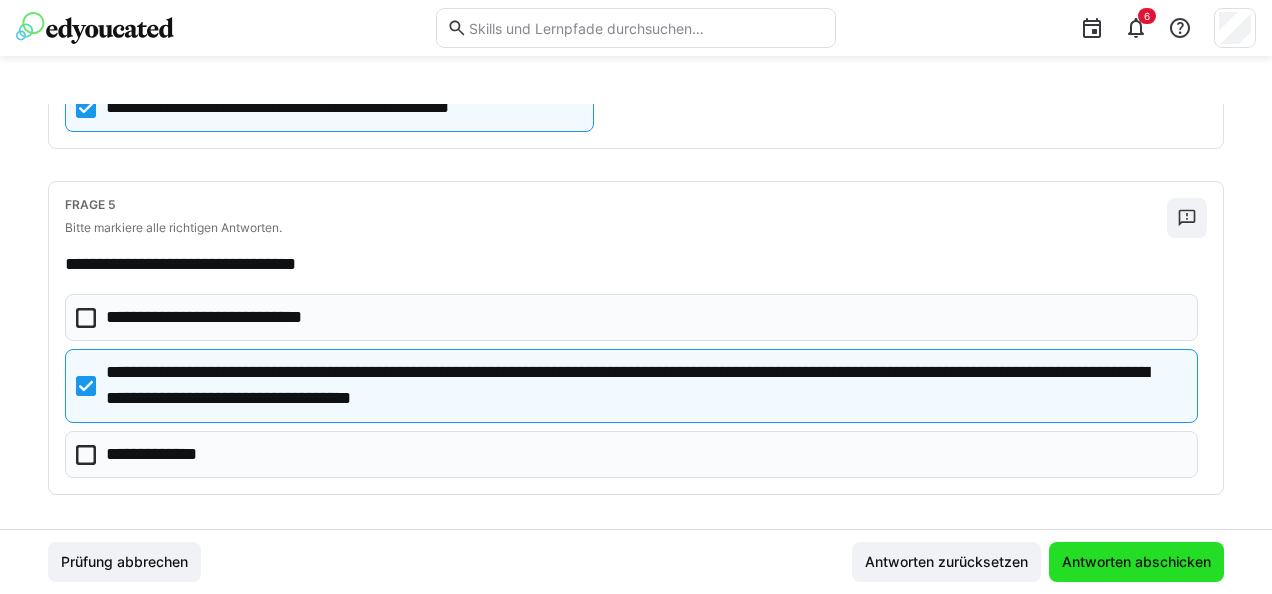 click on "Antworten abschicken" 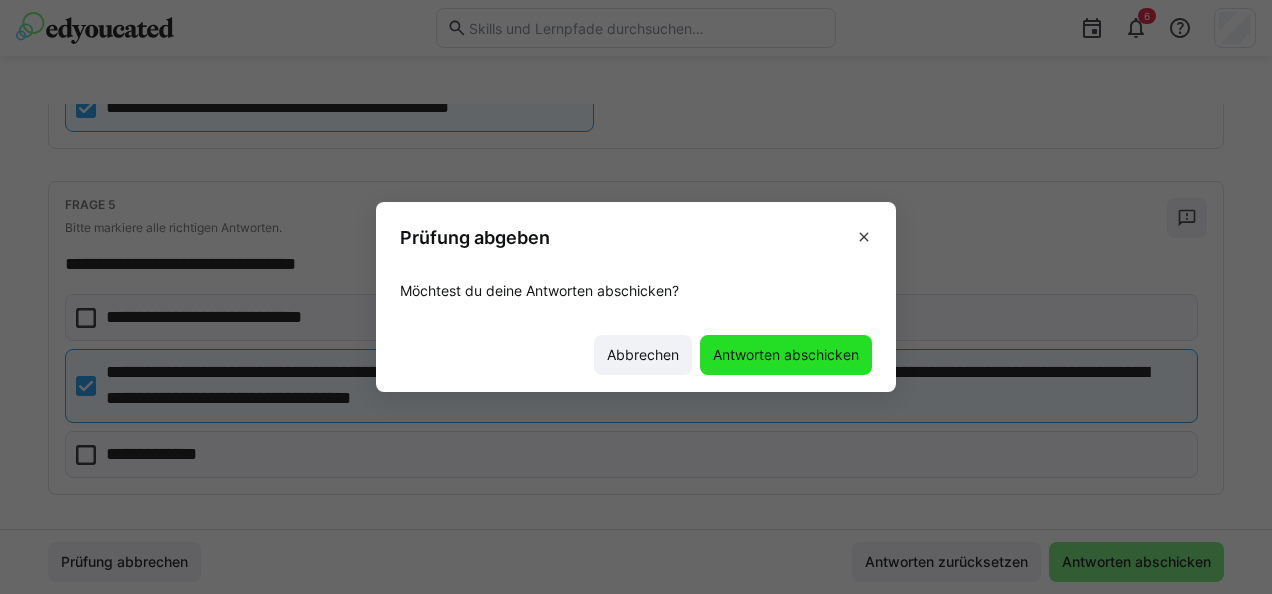 click on "Antworten abschicken" 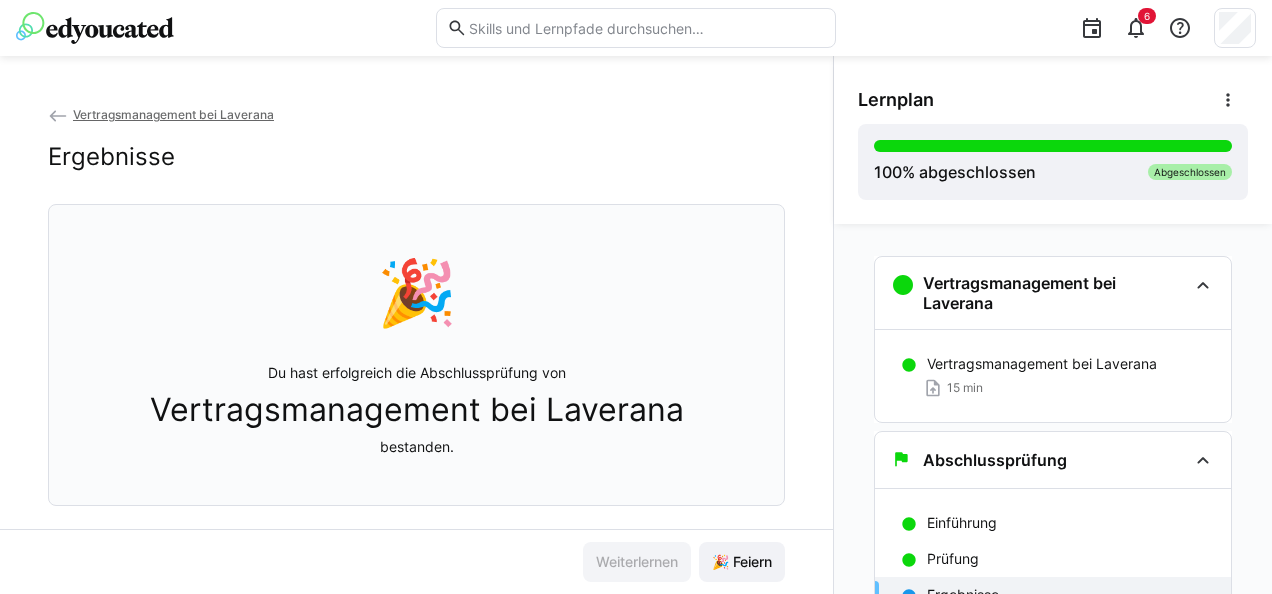 click on "Vertragsmanagement bei Laverana
Vertragsmanagement bei Laverana
[DURATION]
Abschlussprüfung
Einführung
Prüfung
Ergebnisse" 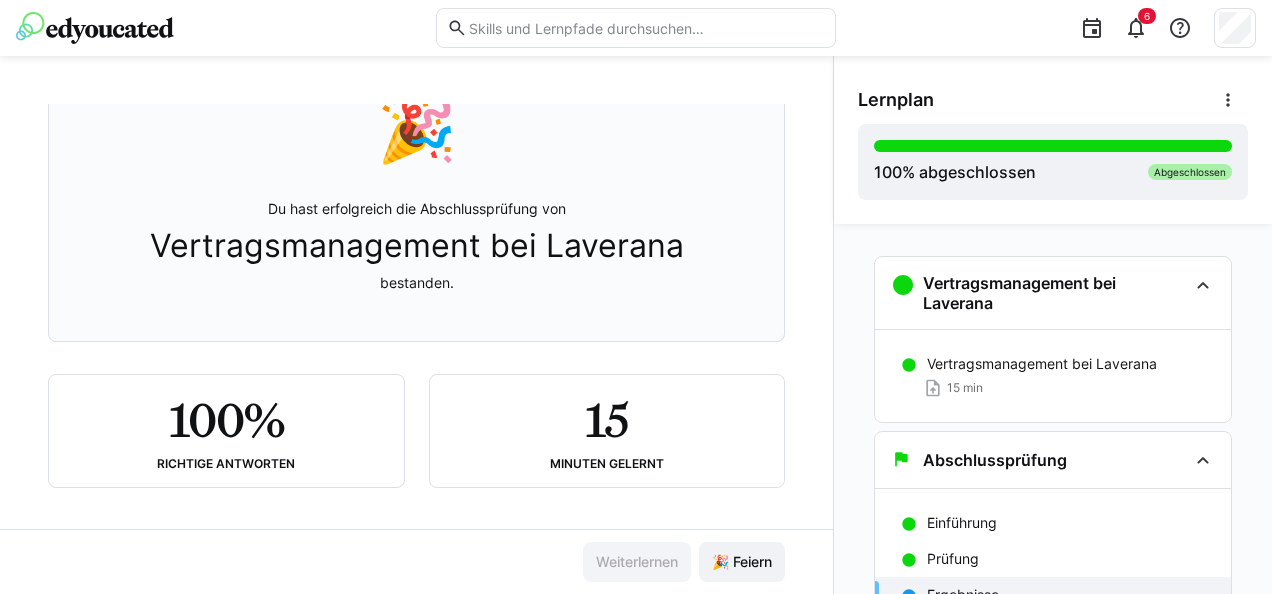 scroll, scrollTop: 175, scrollLeft: 0, axis: vertical 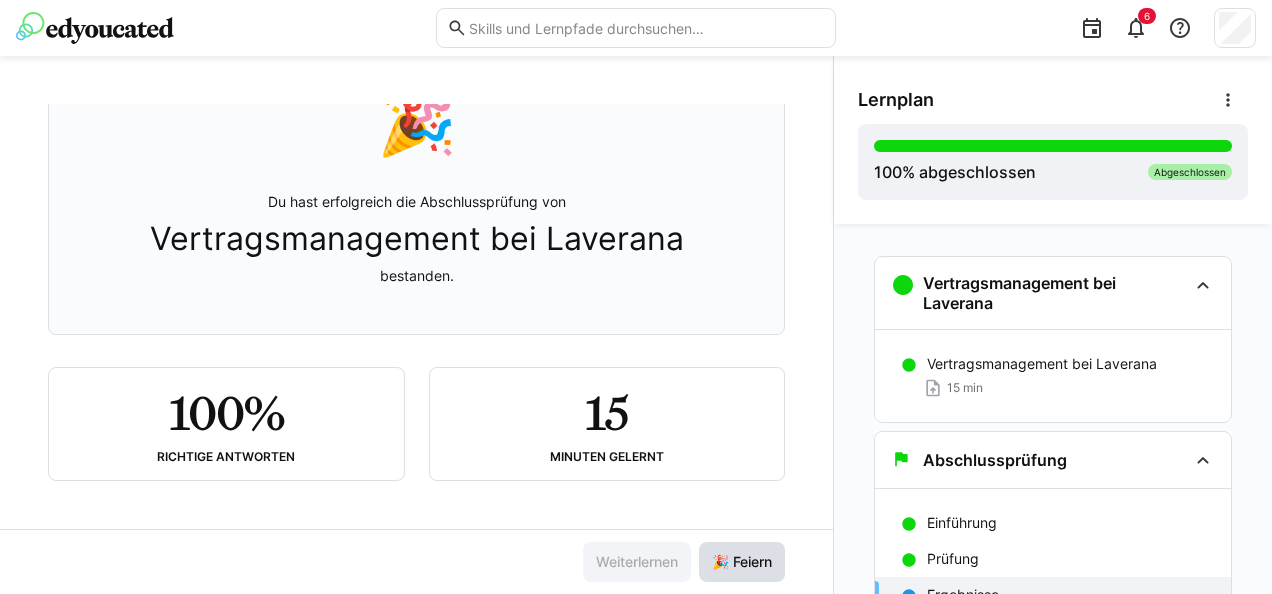 click on "🎉 Feiern" 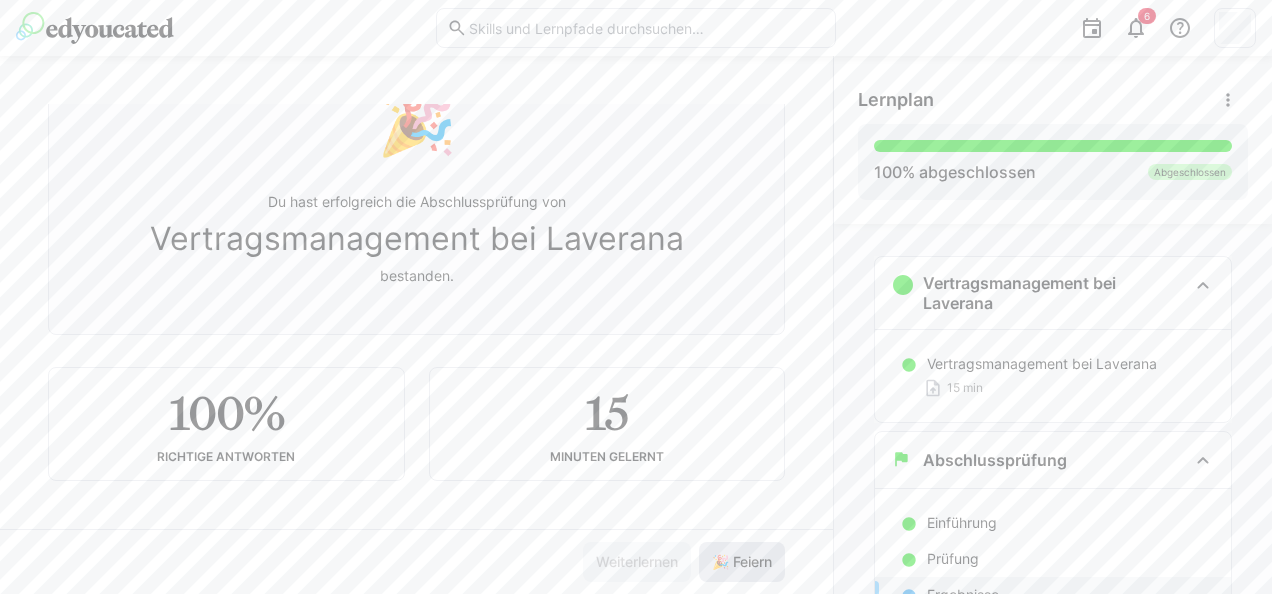 click on "🎉 Feiern" 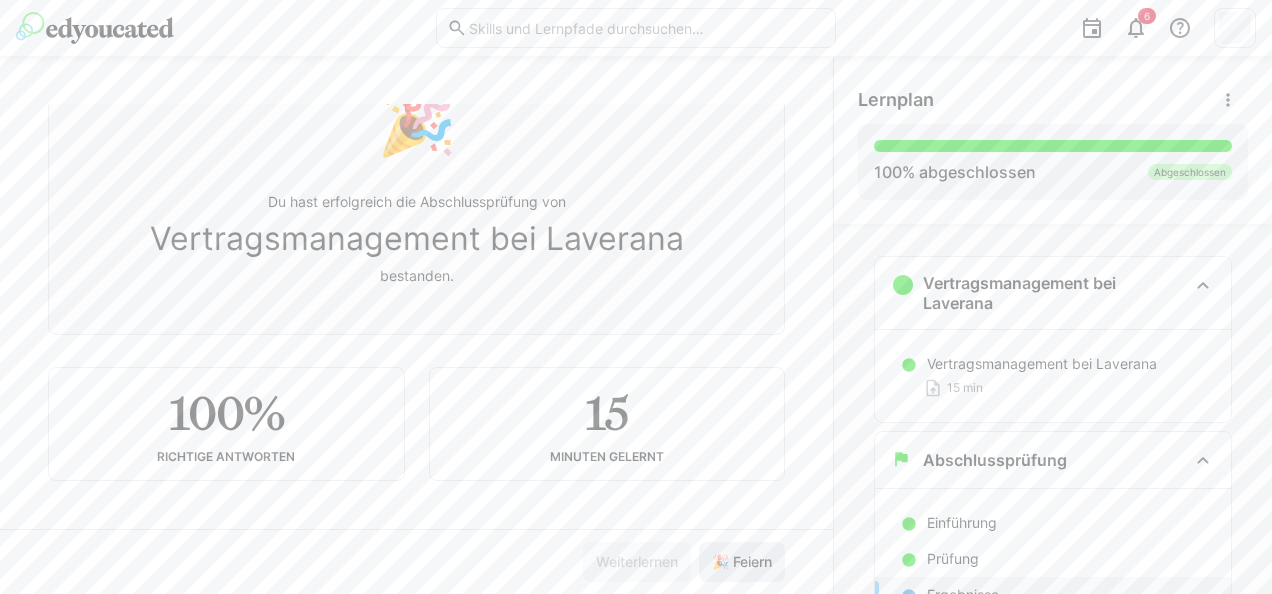 click on "🎉 Feiern" 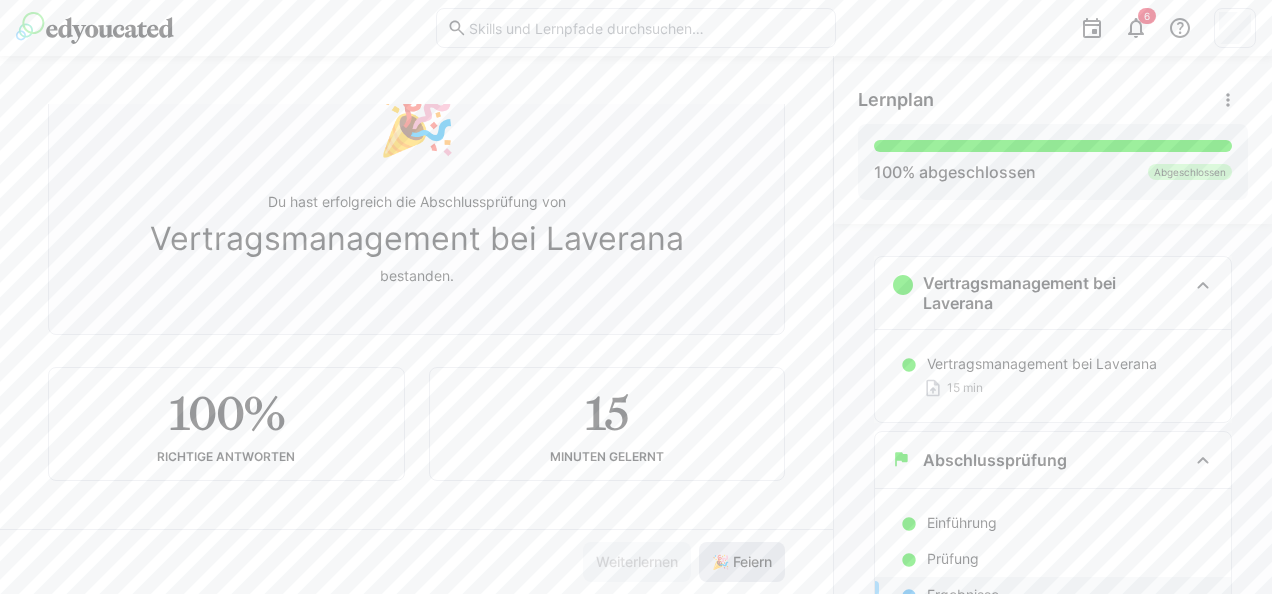 click on "🎉 Feiern" 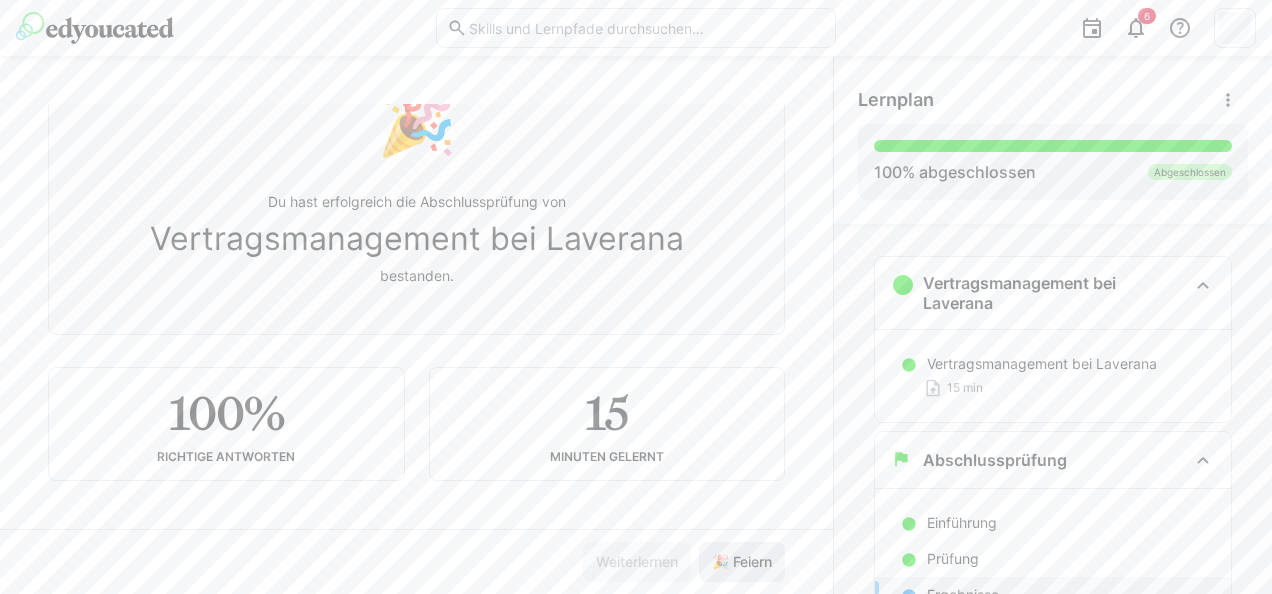 click on "🎉 Feiern" 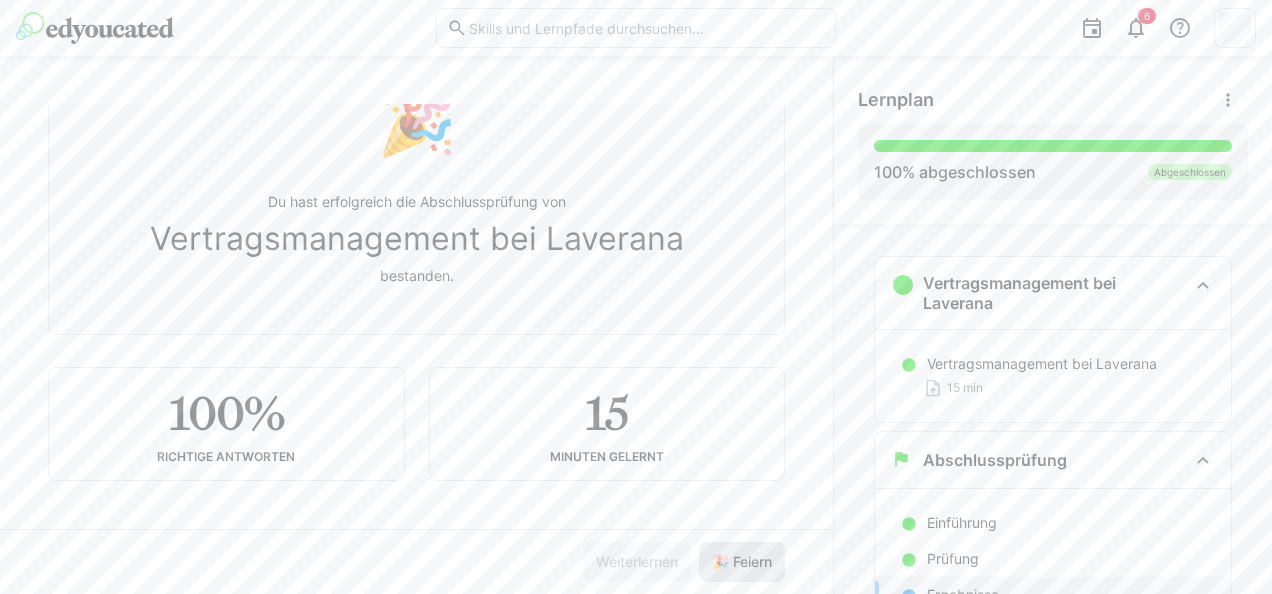 click on "🎉 Feiern" 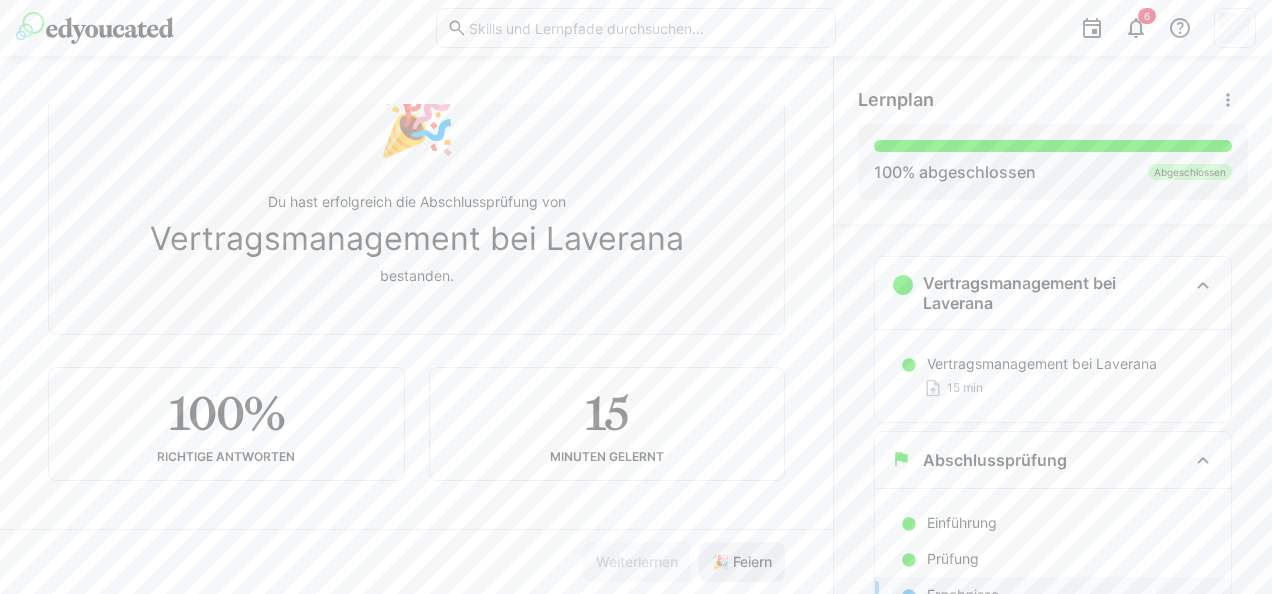 click on "🎉 Feiern" 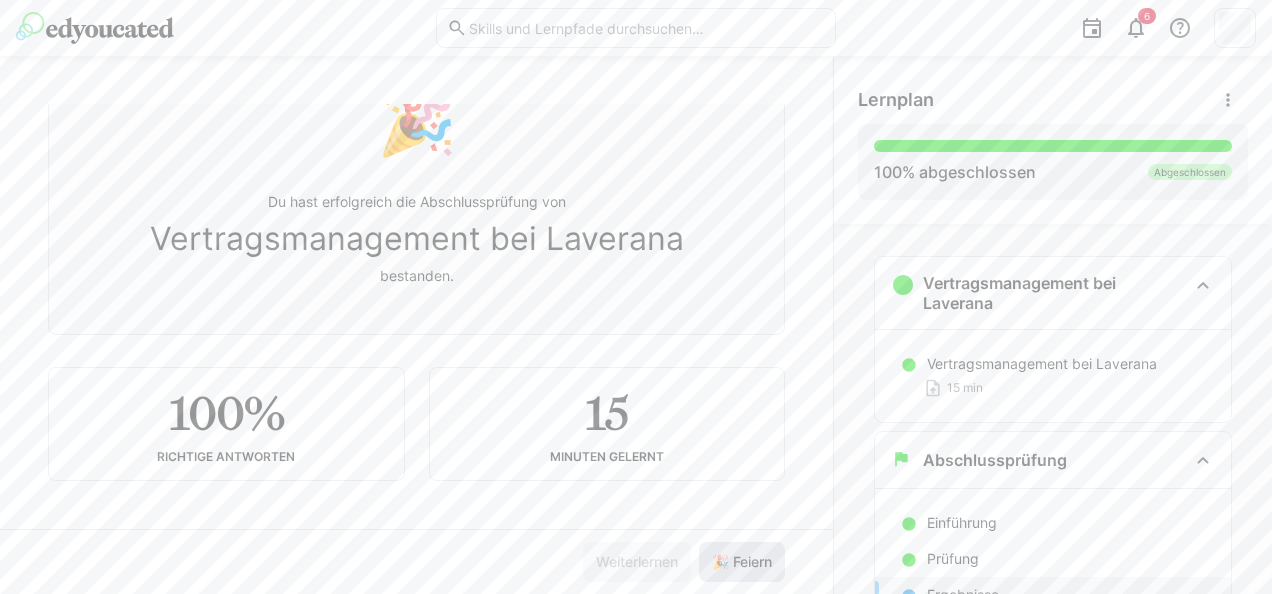 click on "🎉 Feiern" 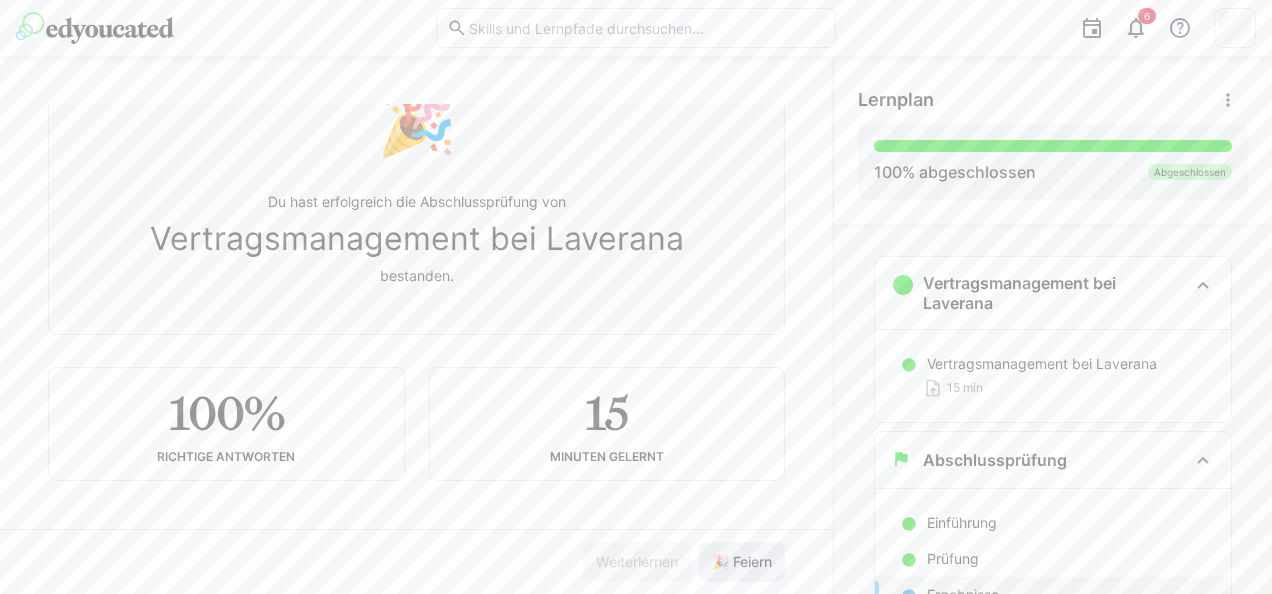 click on "🎉 Feiern" 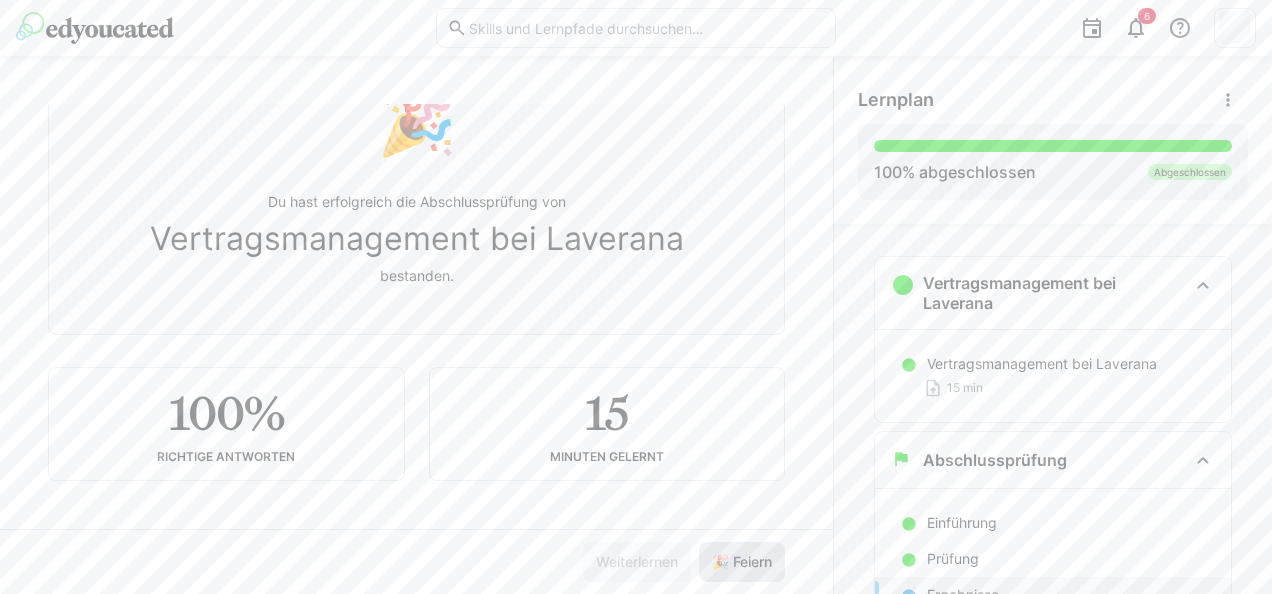 click on "🎉 Feiern" 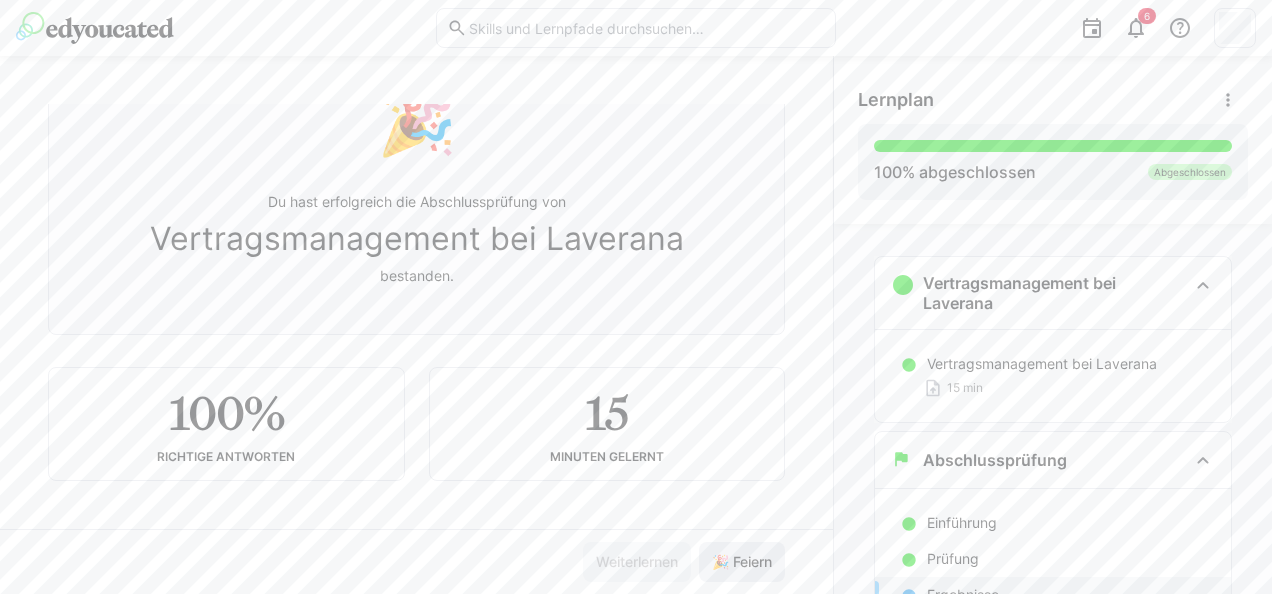 click on "🎉 Feiern" 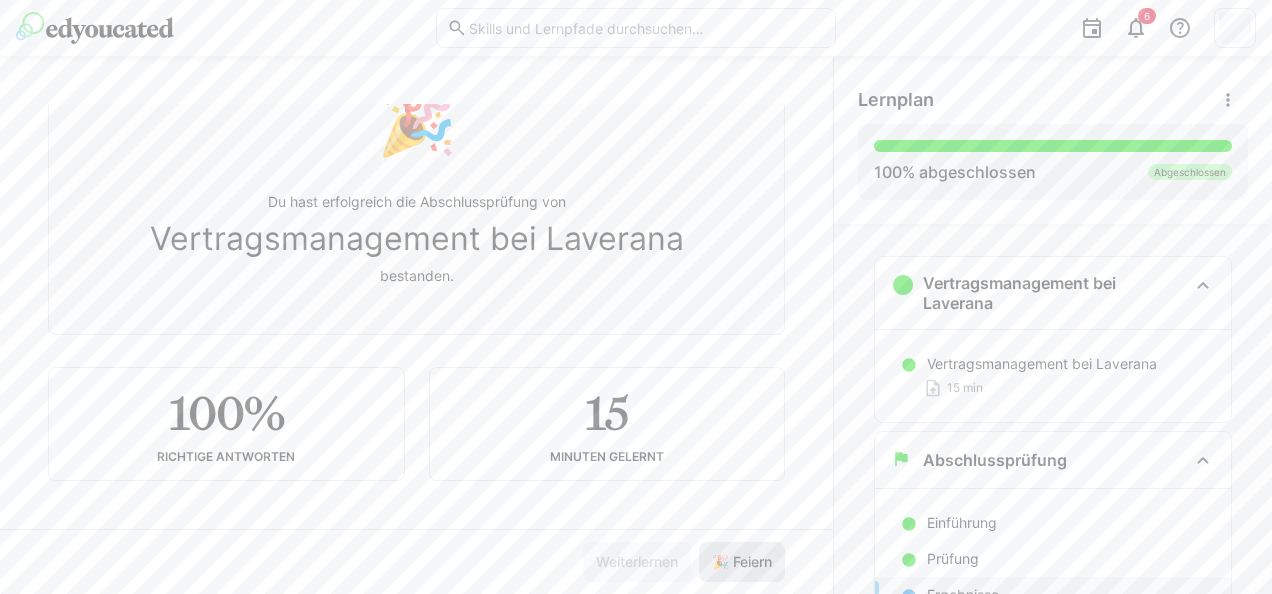 click on "🎉 Feiern" 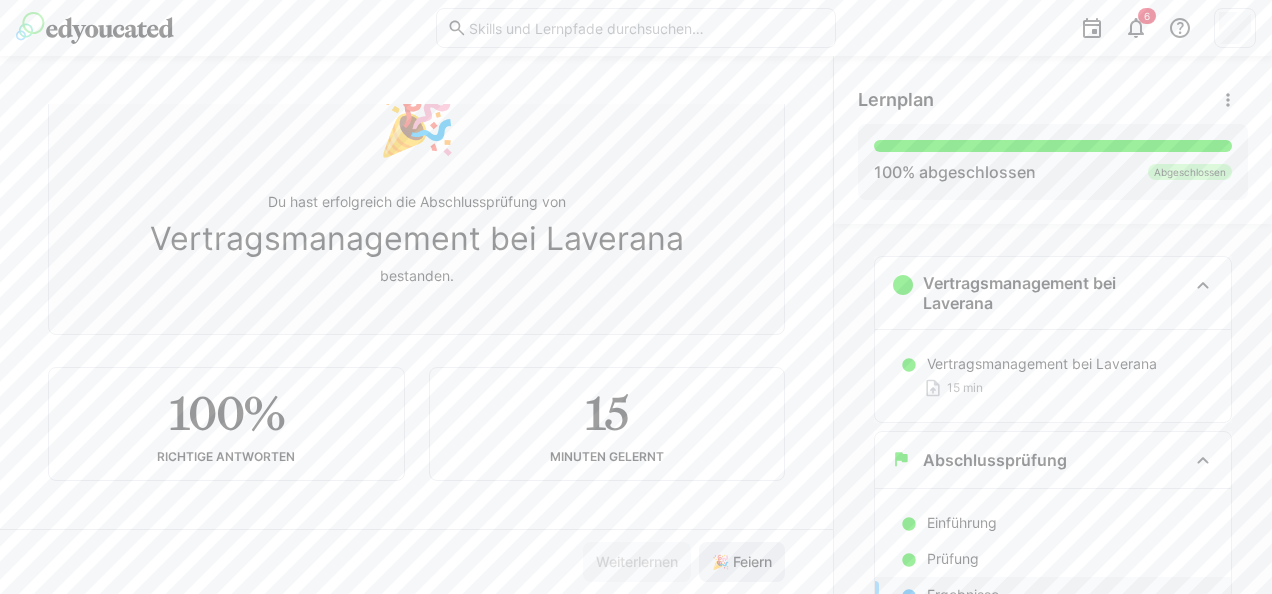 click on "🎉 Feiern" 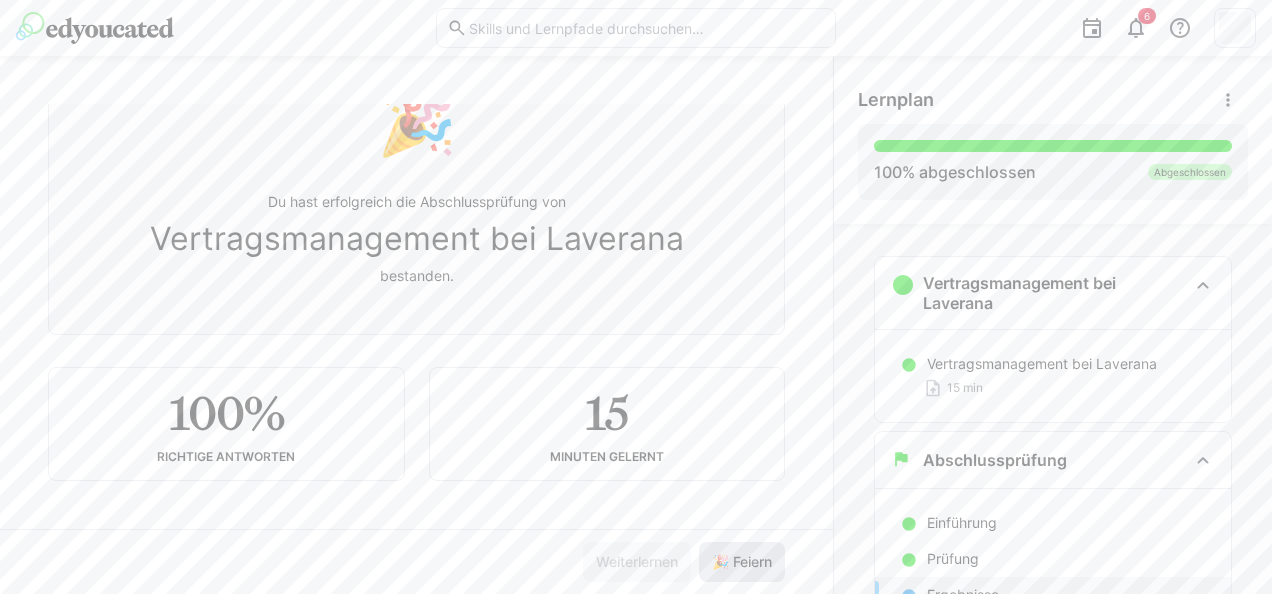 click on "🎉 Feiern" 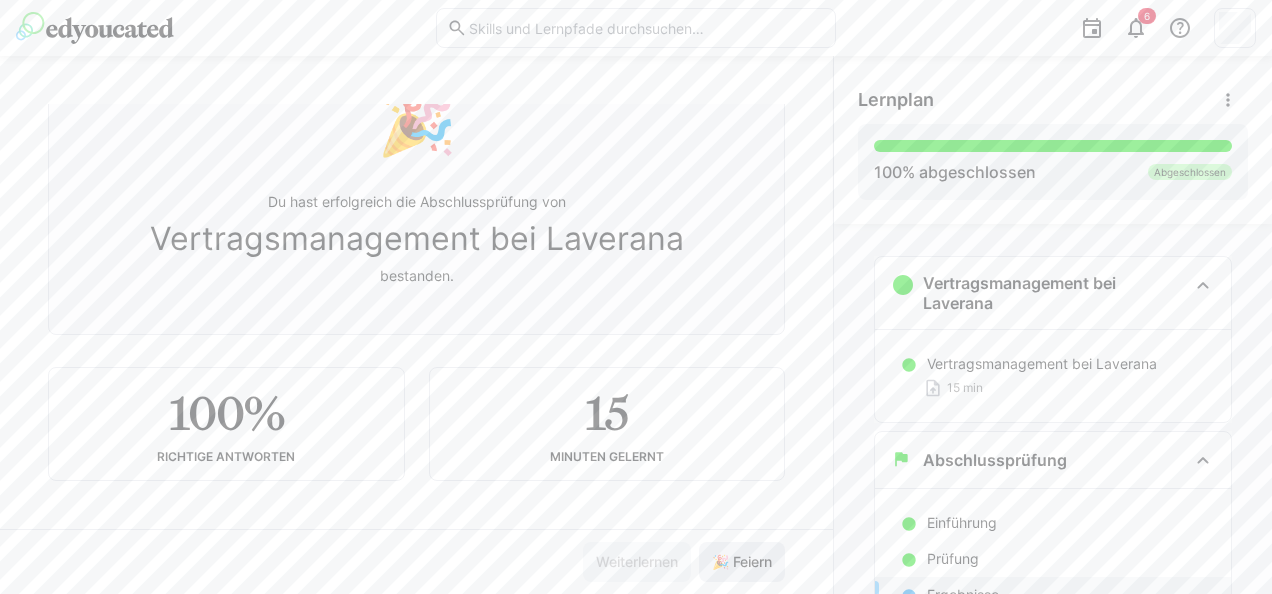 click on "🎉 Feiern" 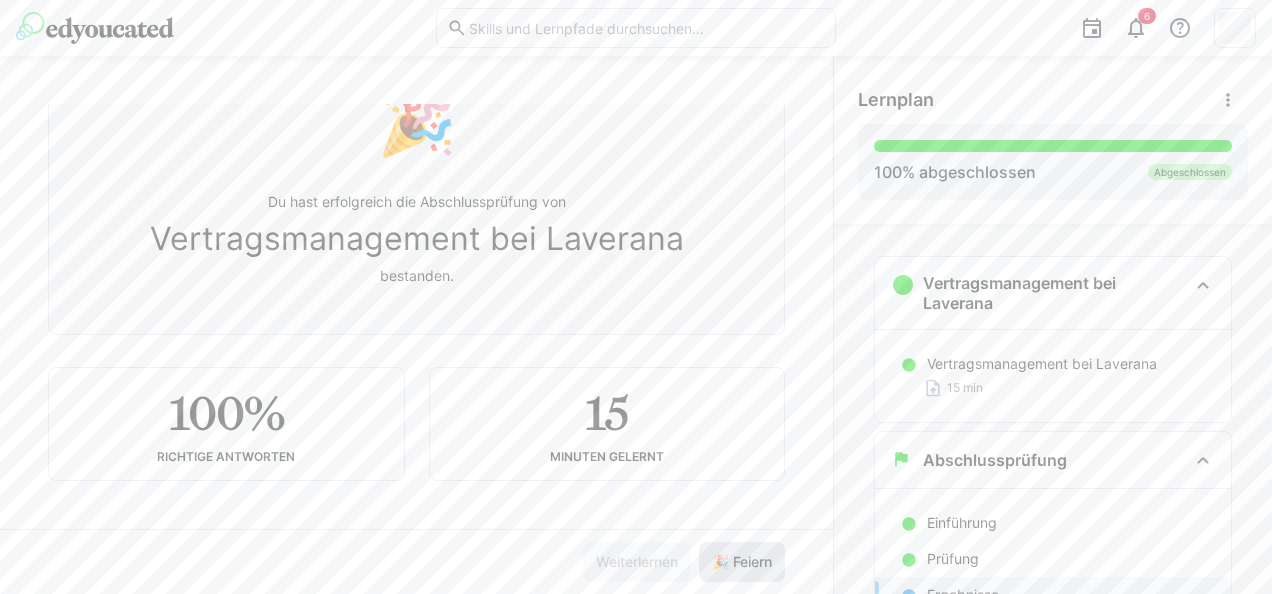 click on "🎉 Feiern" 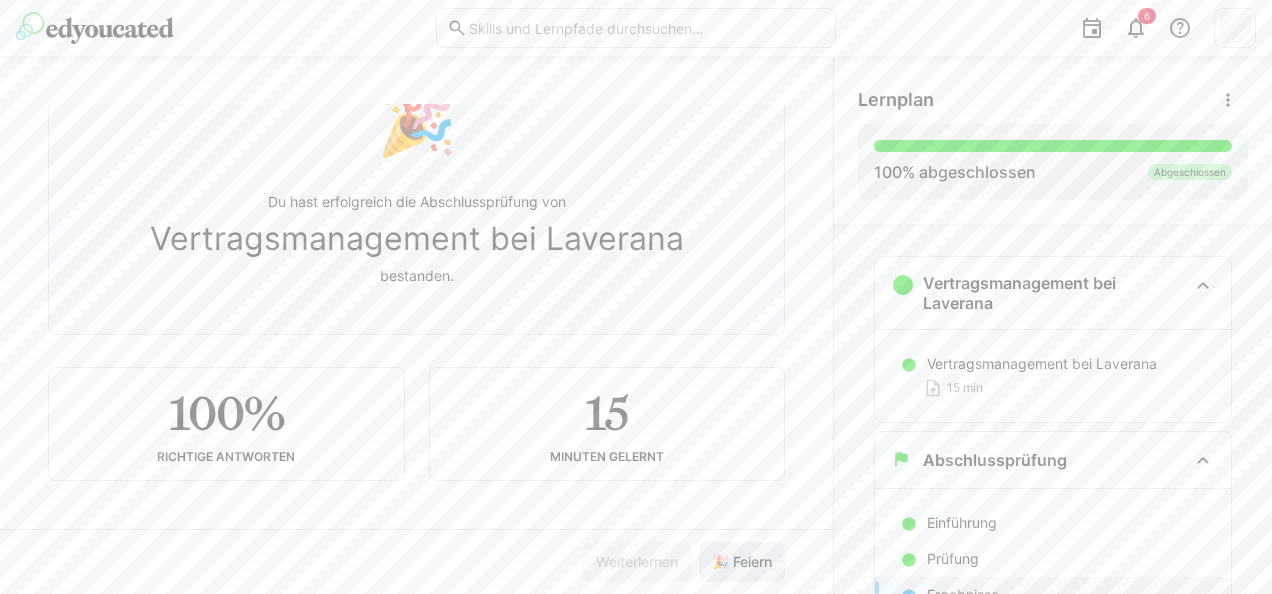 click on "🎉 Feiern" 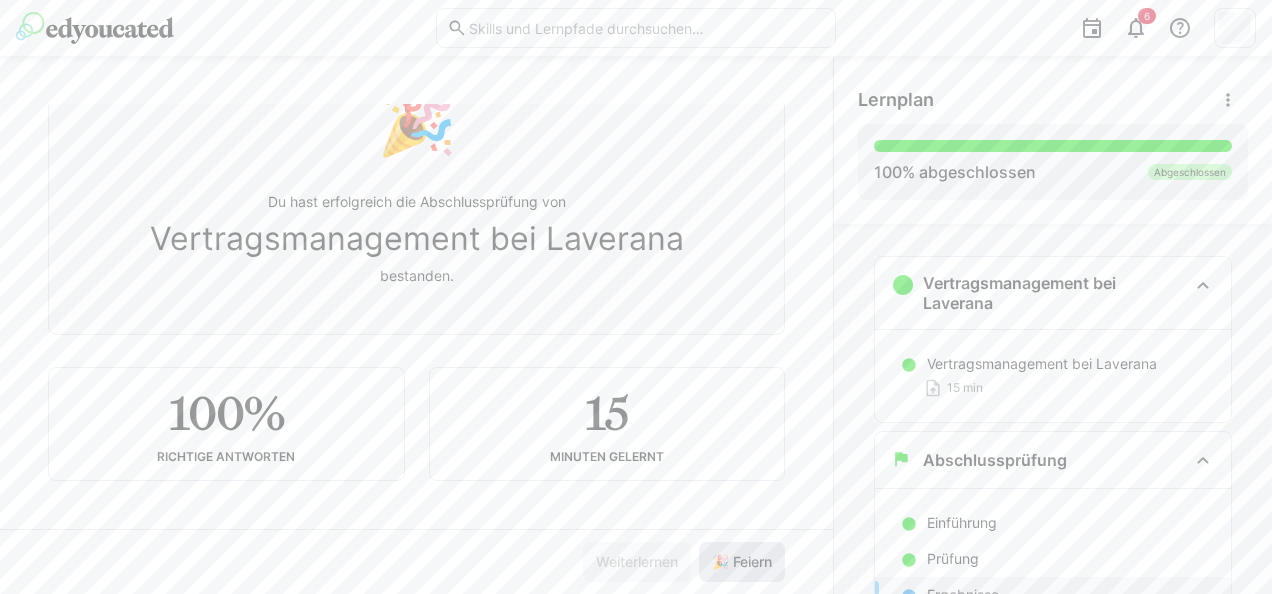click on "🎉 Feiern" 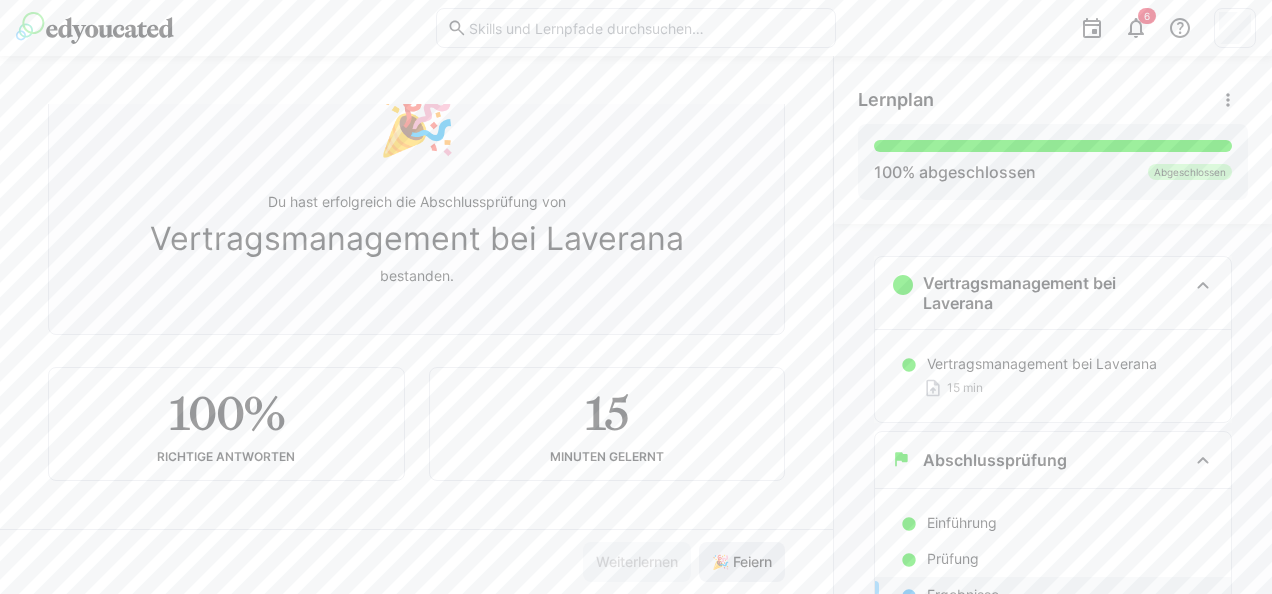 click on "🎉 Feiern" 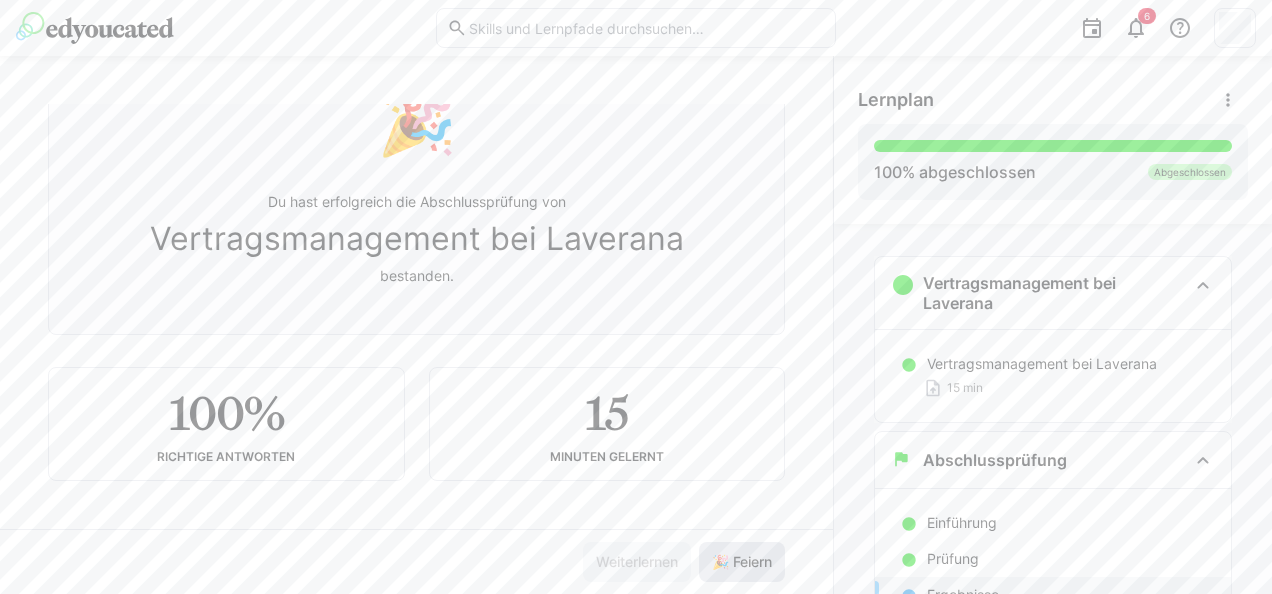 click on "🎉 Feiern" 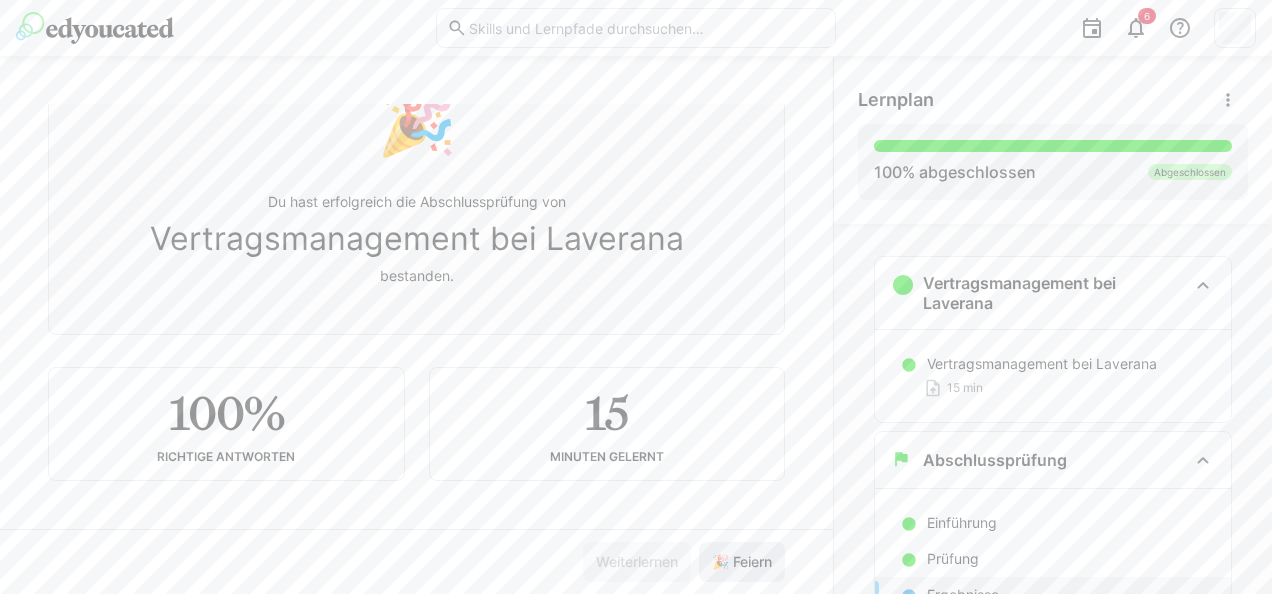 click on "🎉 Feiern" 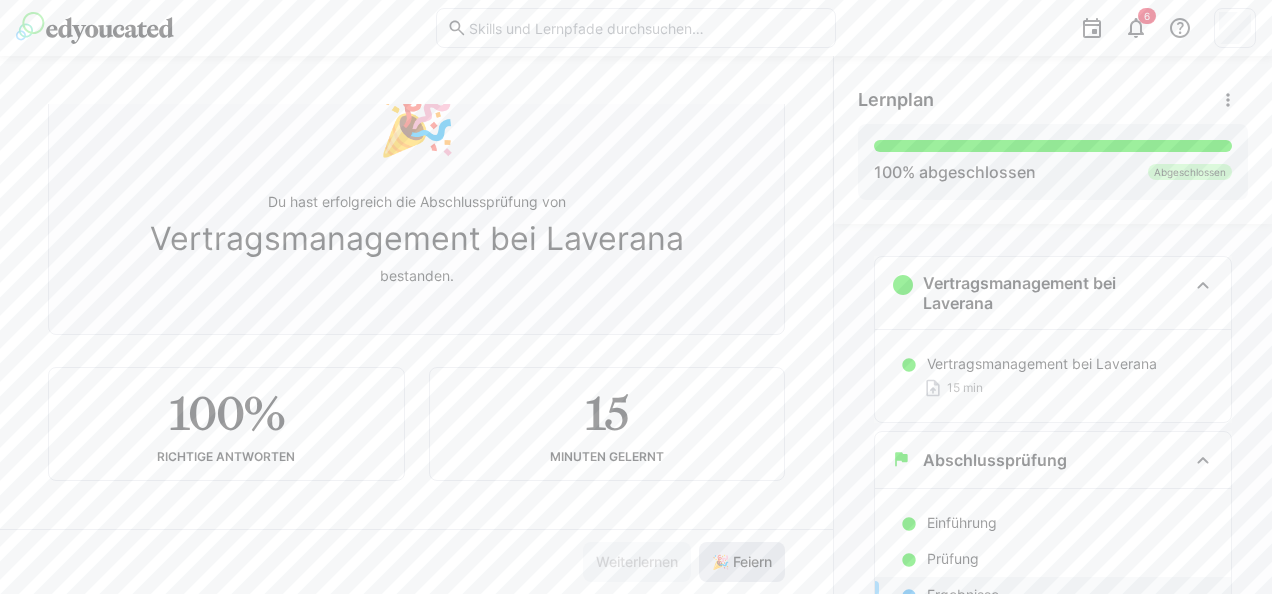 click on "🎉 Feiern" 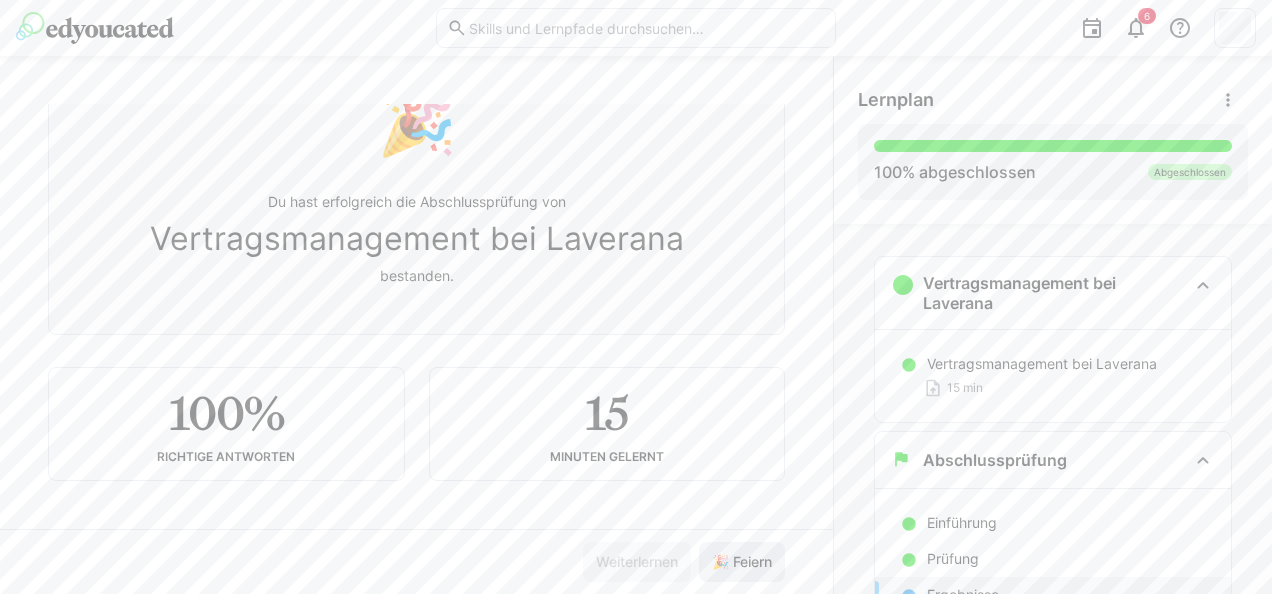 click on "🎉 Feiern" 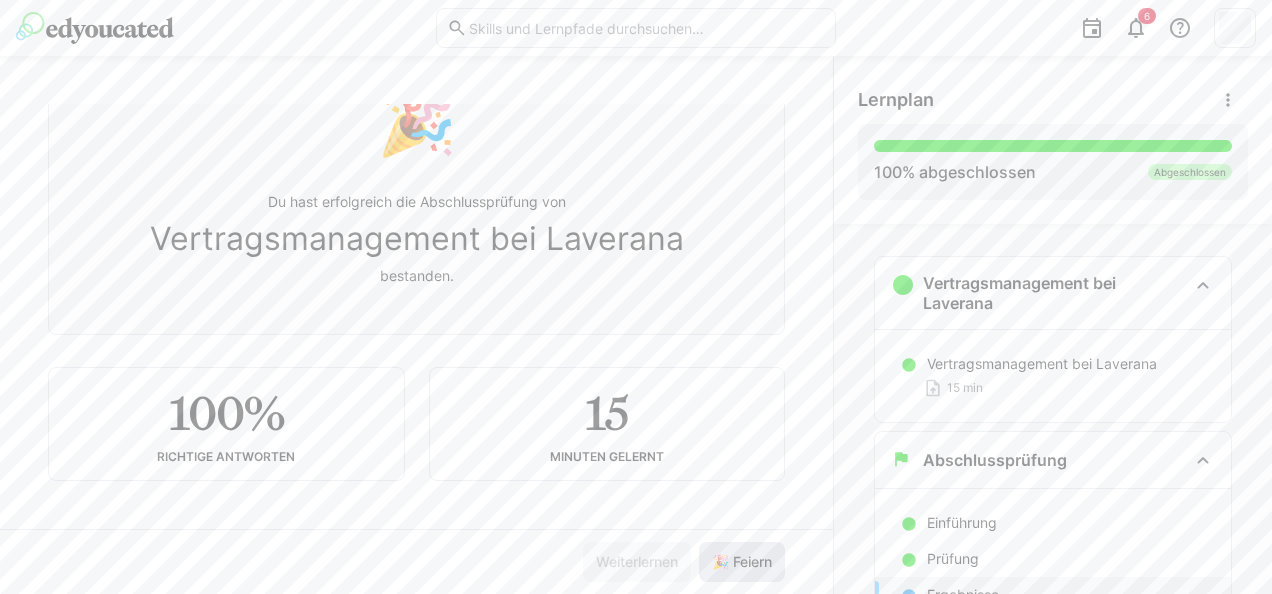 click on "🎉 Feiern" 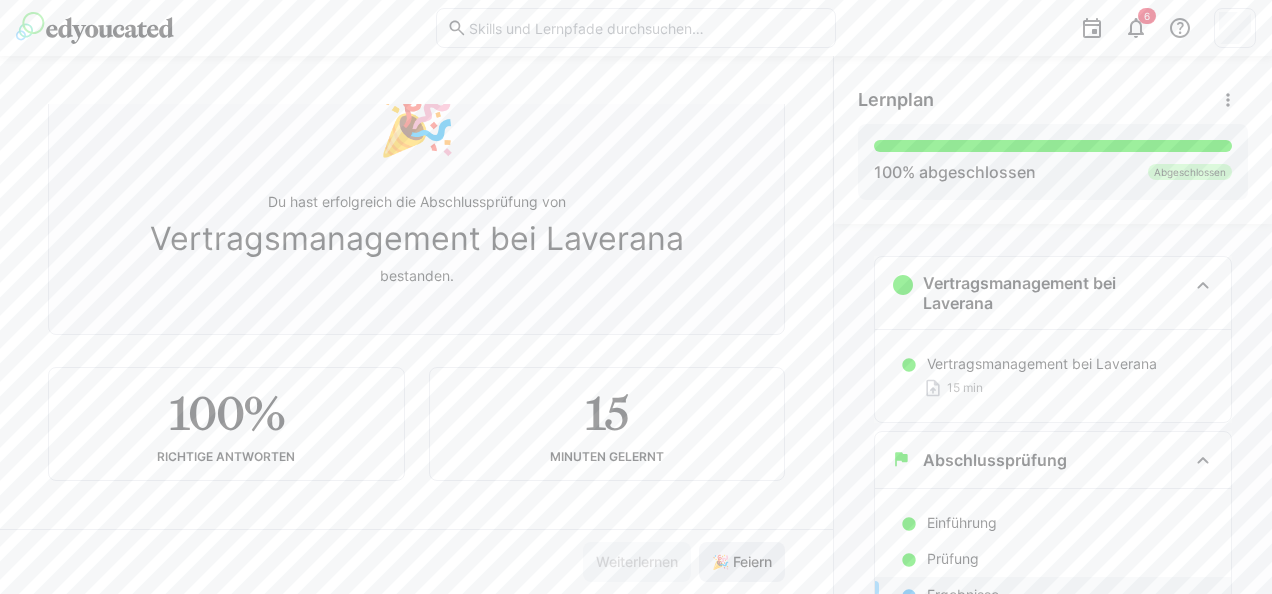 click on "🎉 Feiern" 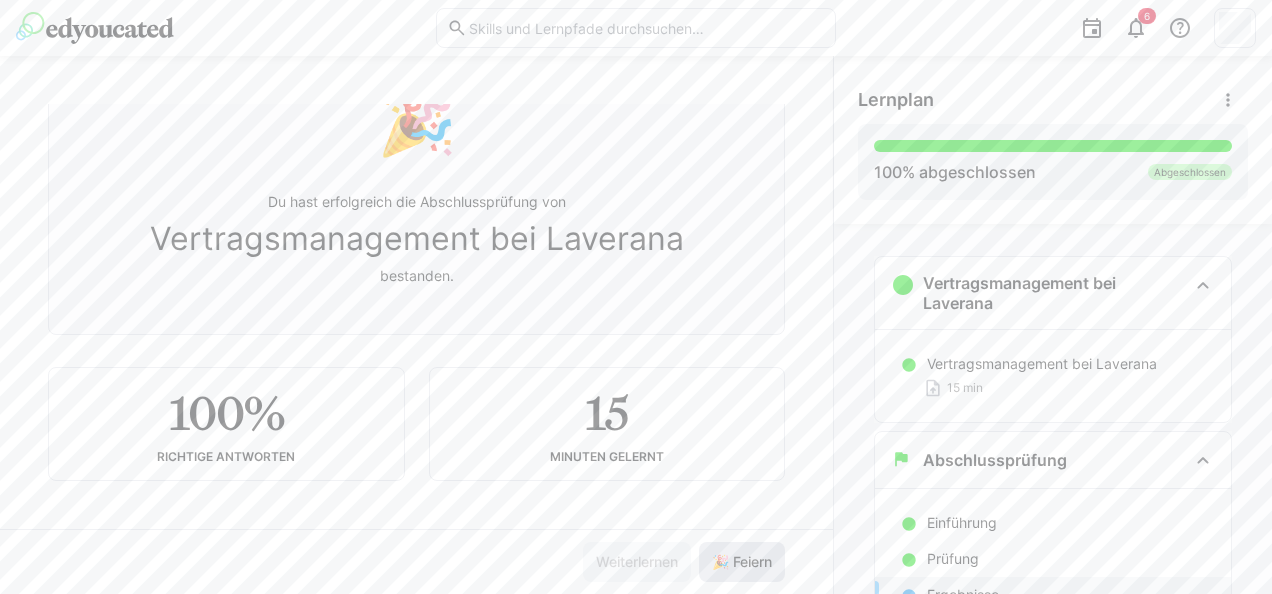 click on "🎉 Feiern" 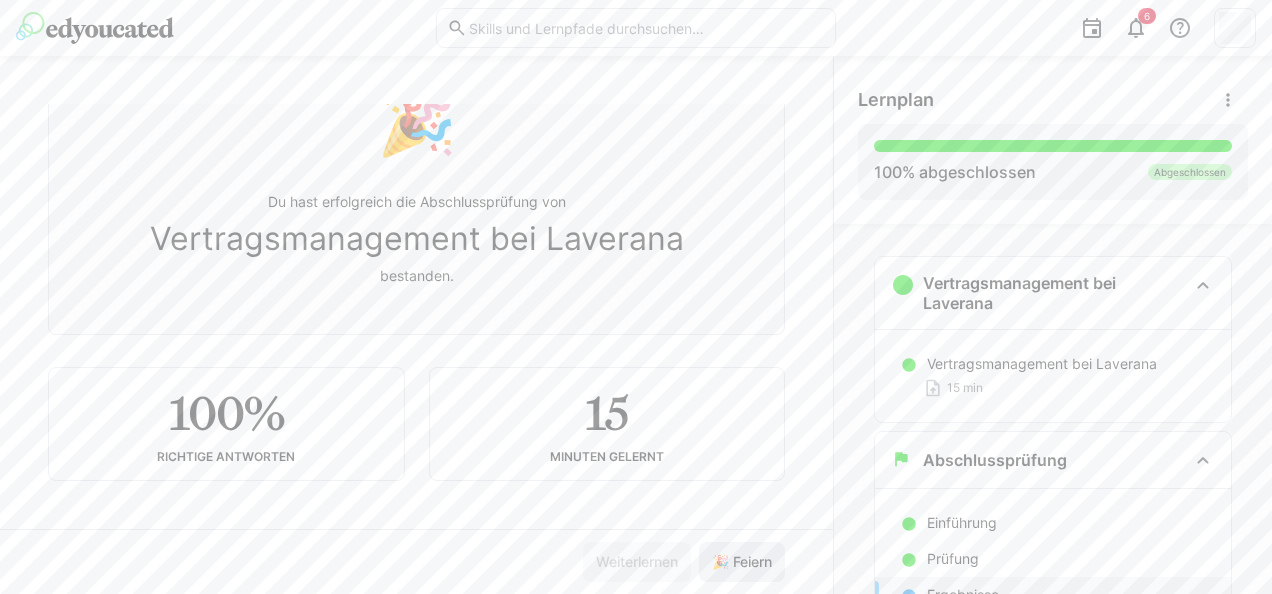 click on "🎉 Feiern" 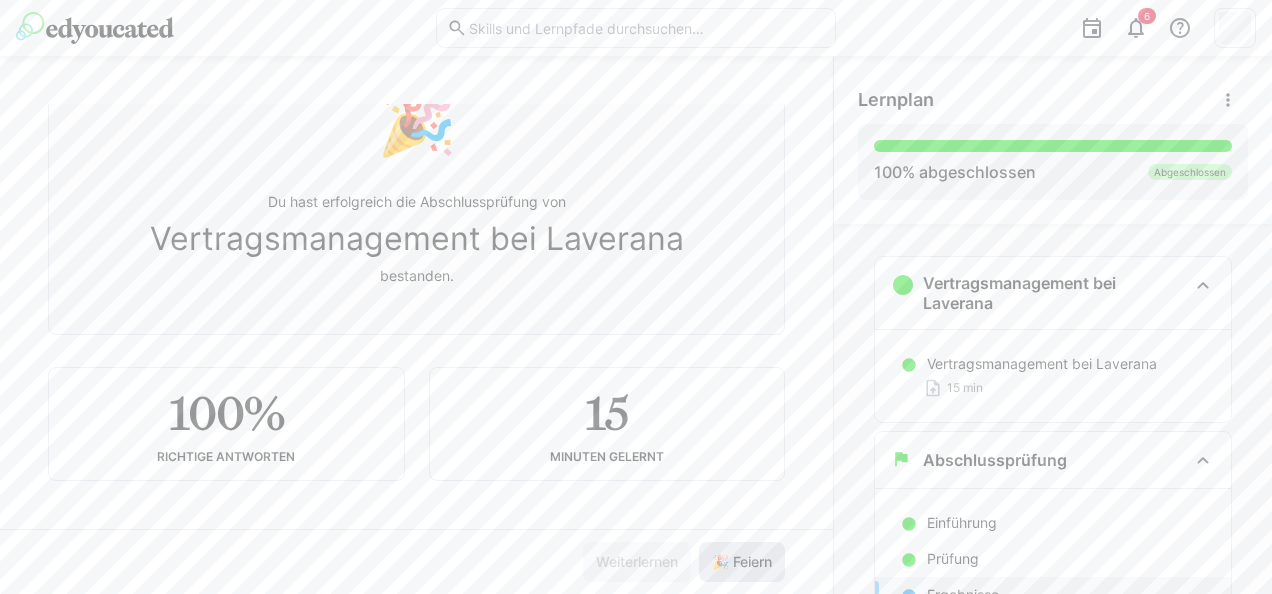 drag, startPoint x: 730, startPoint y: 548, endPoint x: 1038, endPoint y: 23, distance: 608.6781 